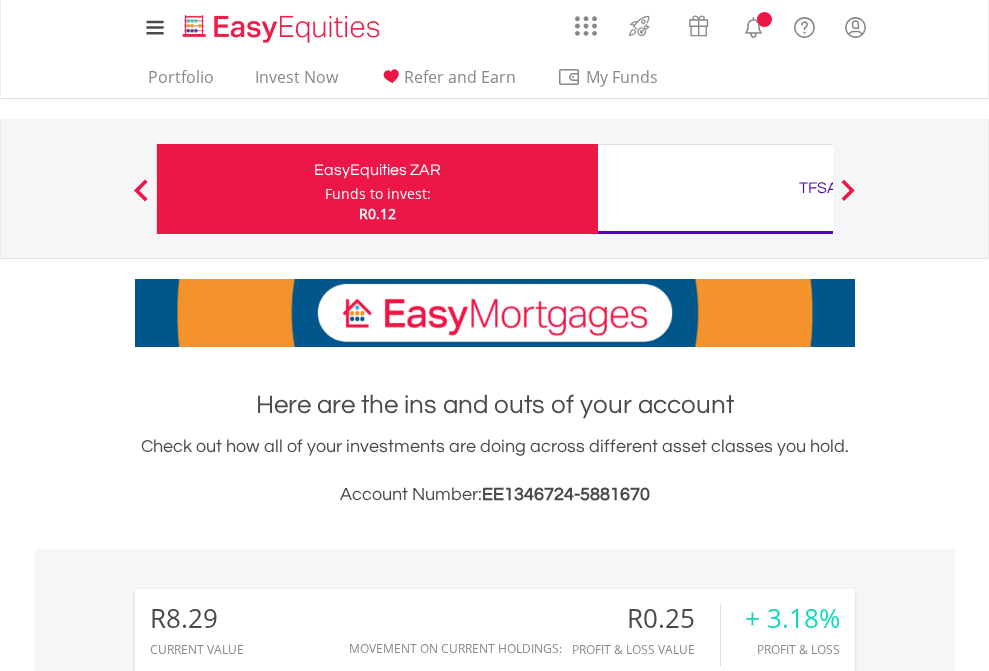 scroll, scrollTop: 0, scrollLeft: 0, axis: both 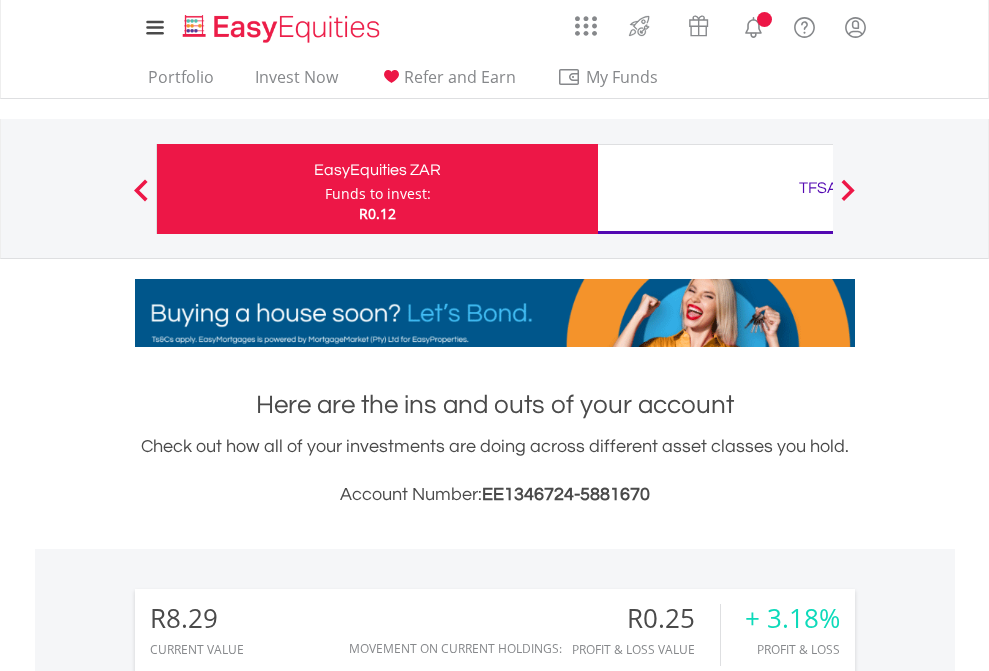click on "Funds to invest:" at bounding box center (378, 194) 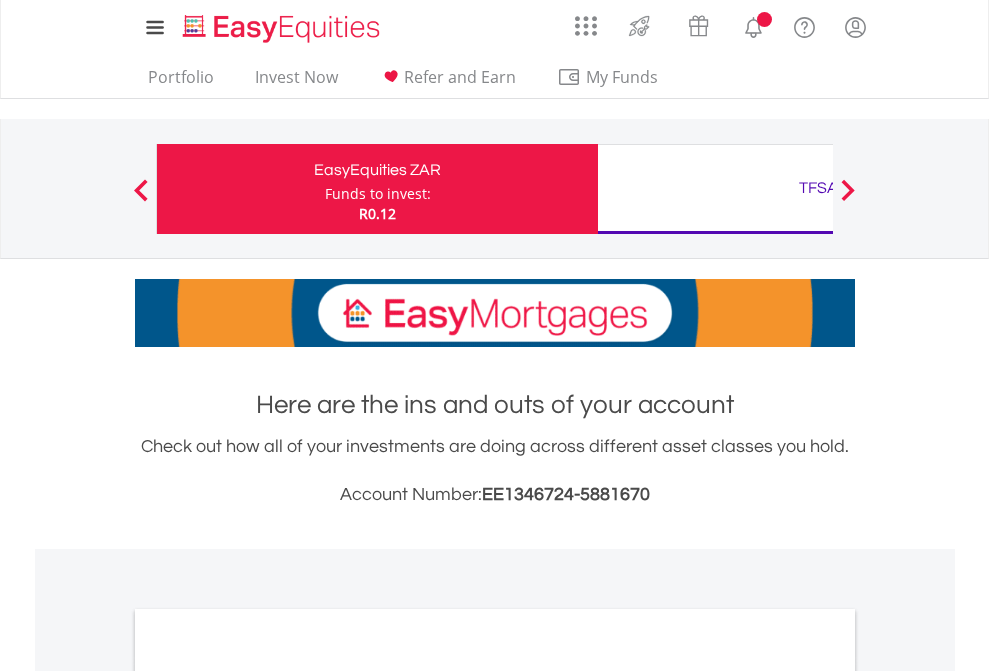 scroll, scrollTop: 0, scrollLeft: 0, axis: both 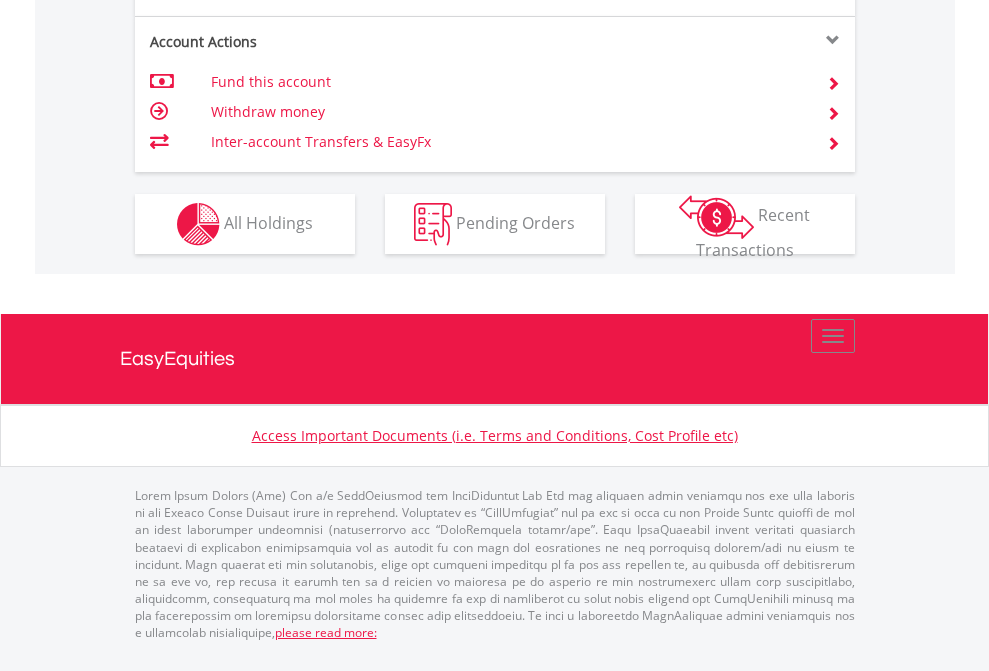 click on "Investment types" at bounding box center [706, -337] 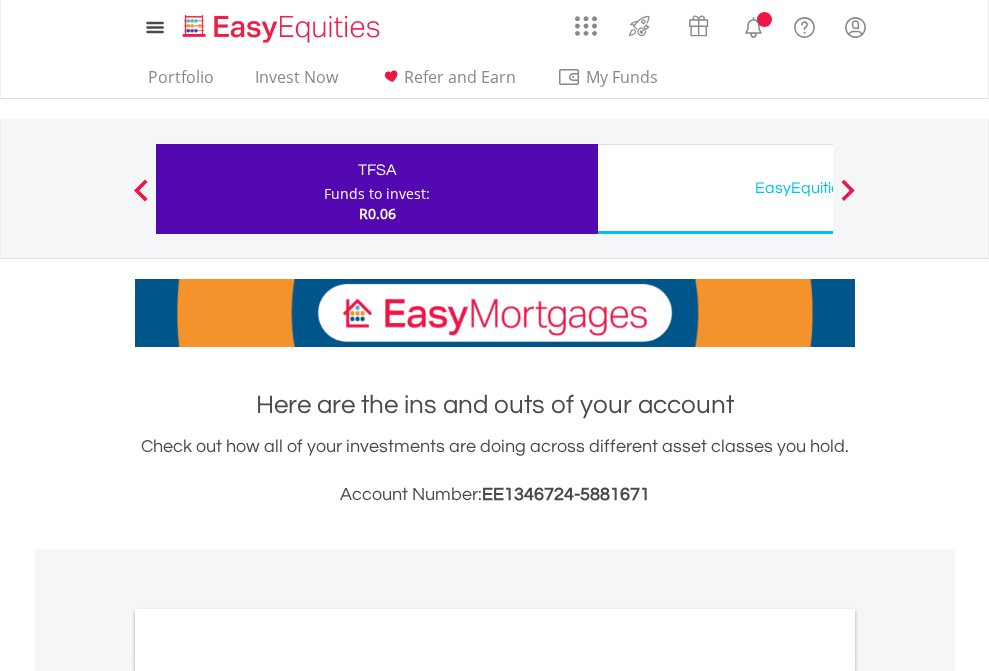 scroll, scrollTop: 0, scrollLeft: 0, axis: both 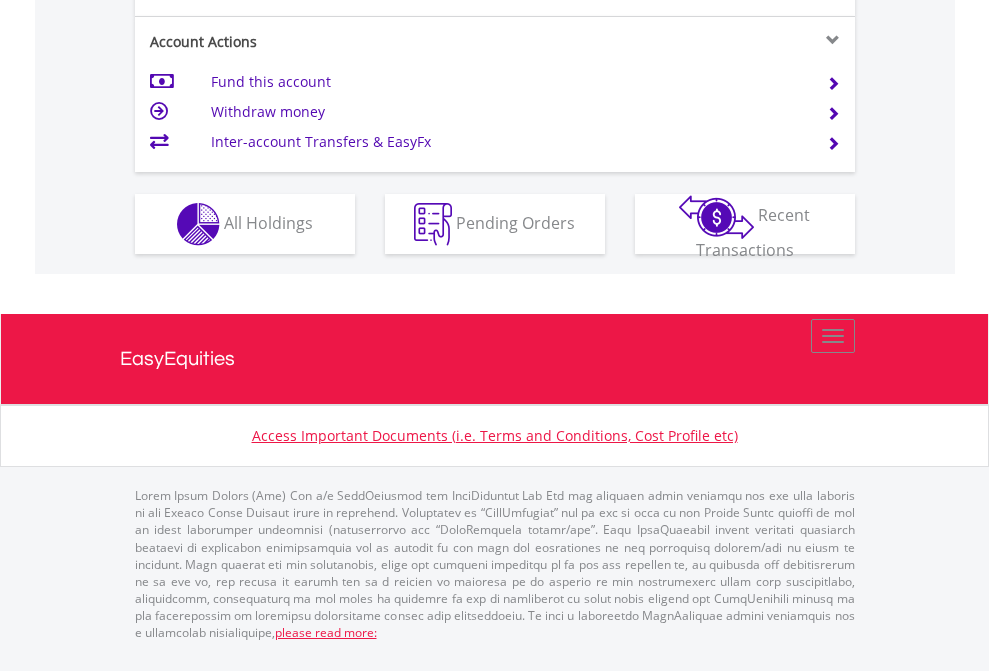 click on "Investment types" at bounding box center (706, -337) 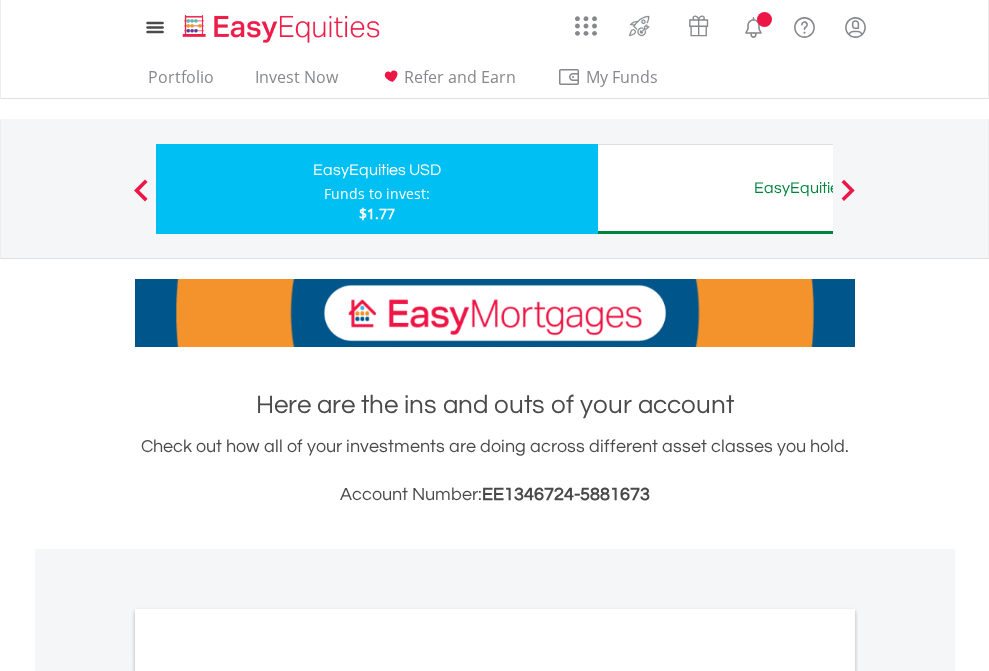 scroll, scrollTop: 0, scrollLeft: 0, axis: both 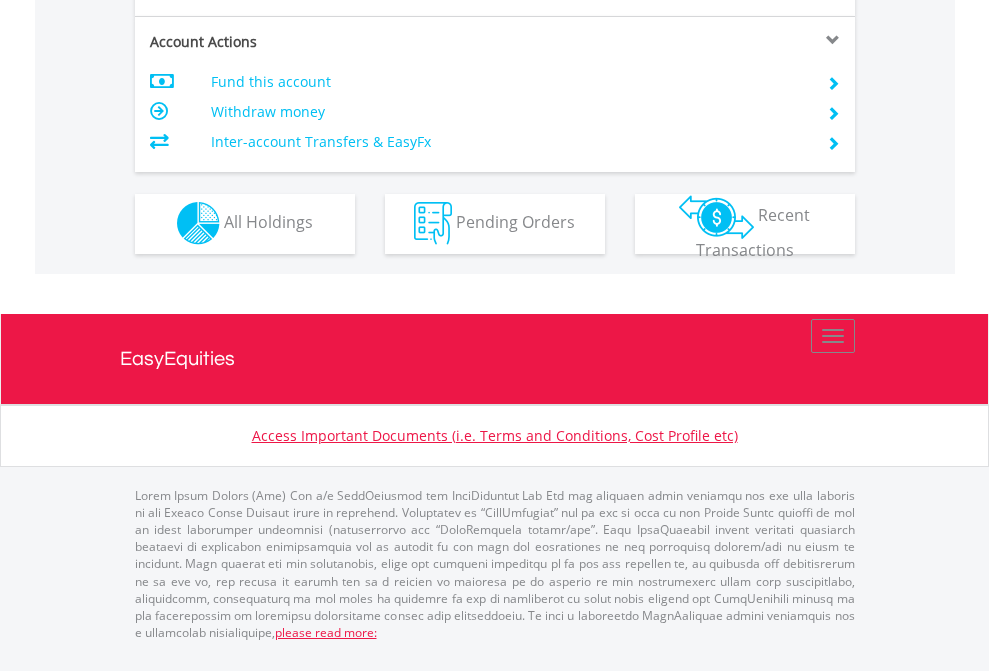 click on "Investment types" at bounding box center [706, -353] 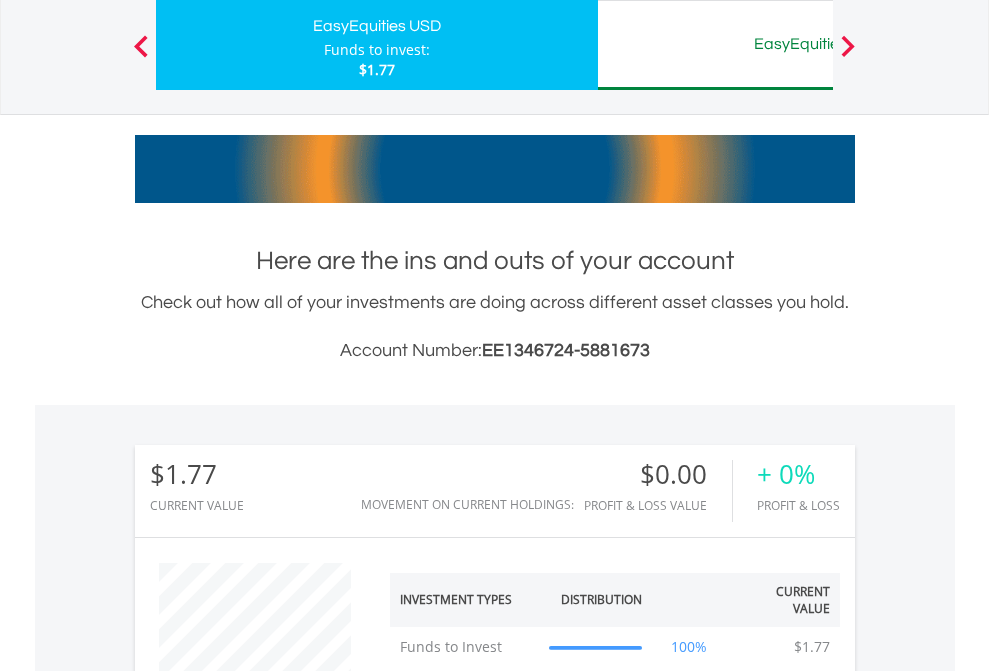 click on "EasyEquities AUD" at bounding box center [818, 44] 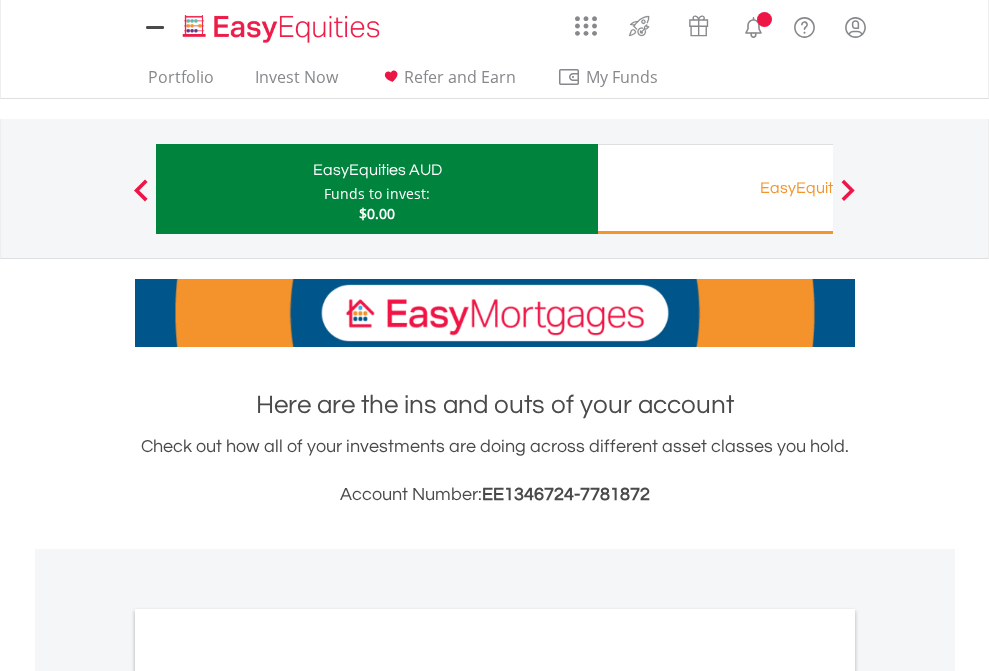 scroll, scrollTop: 0, scrollLeft: 0, axis: both 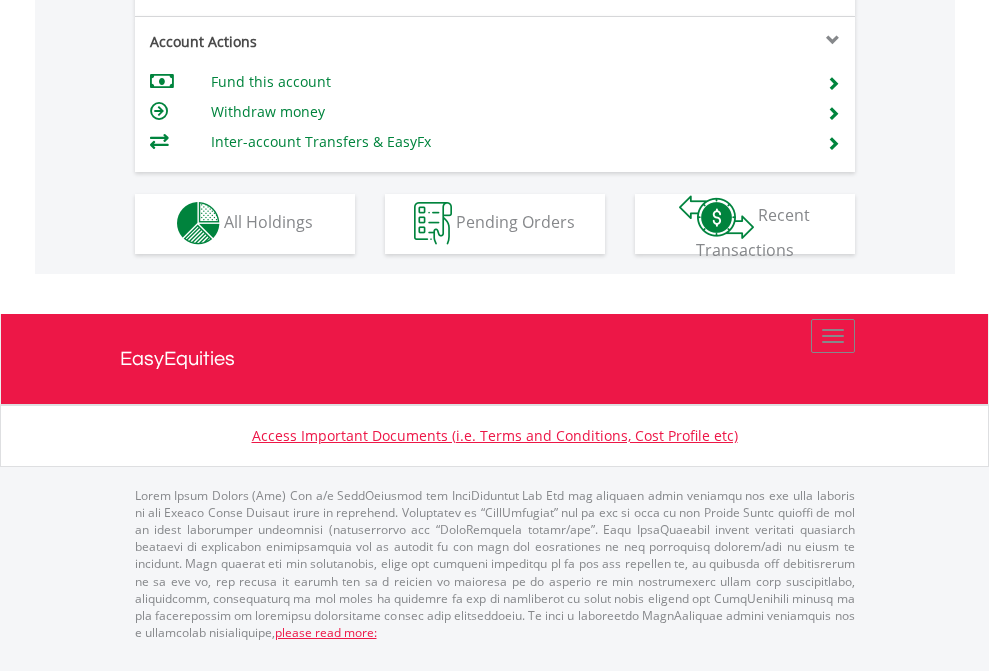 click on "Investment types" at bounding box center (706, -353) 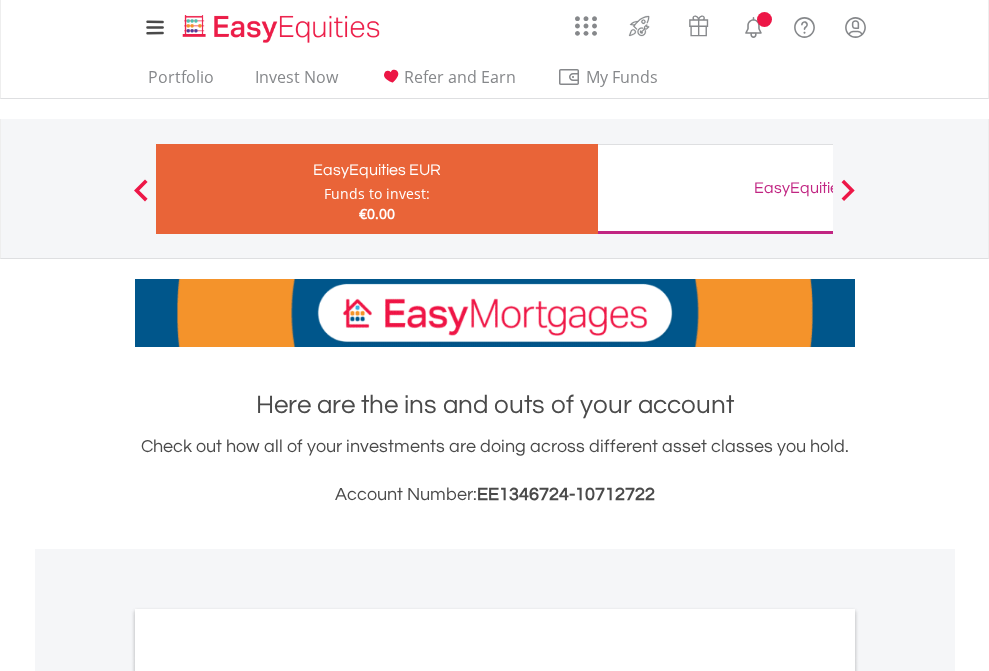 scroll, scrollTop: 0, scrollLeft: 0, axis: both 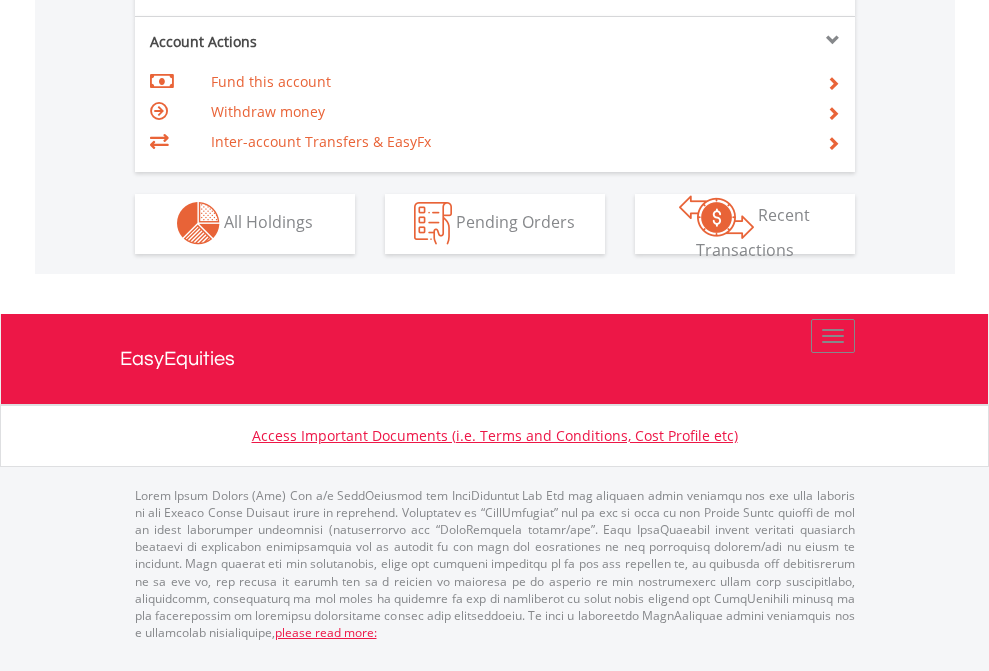 click on "Investment types" at bounding box center (706, -353) 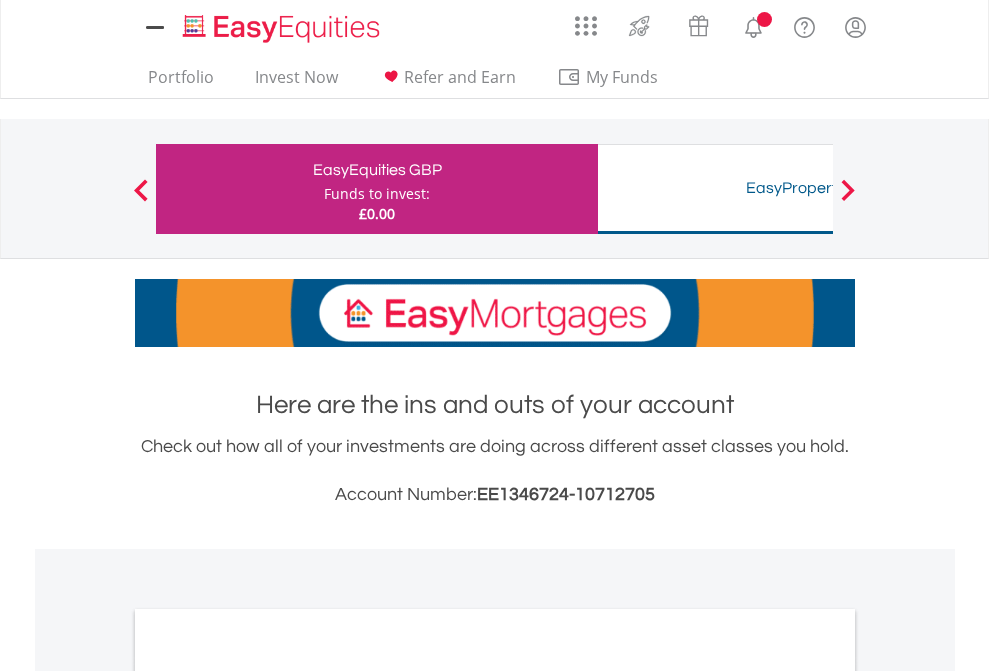 scroll, scrollTop: 0, scrollLeft: 0, axis: both 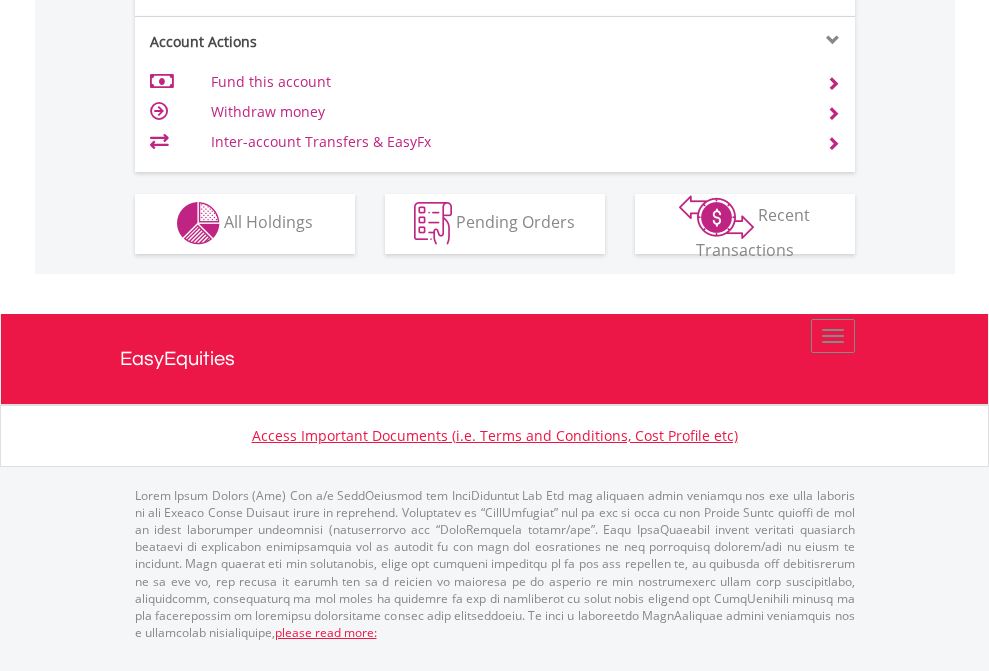 click on "Investment types" at bounding box center (706, -353) 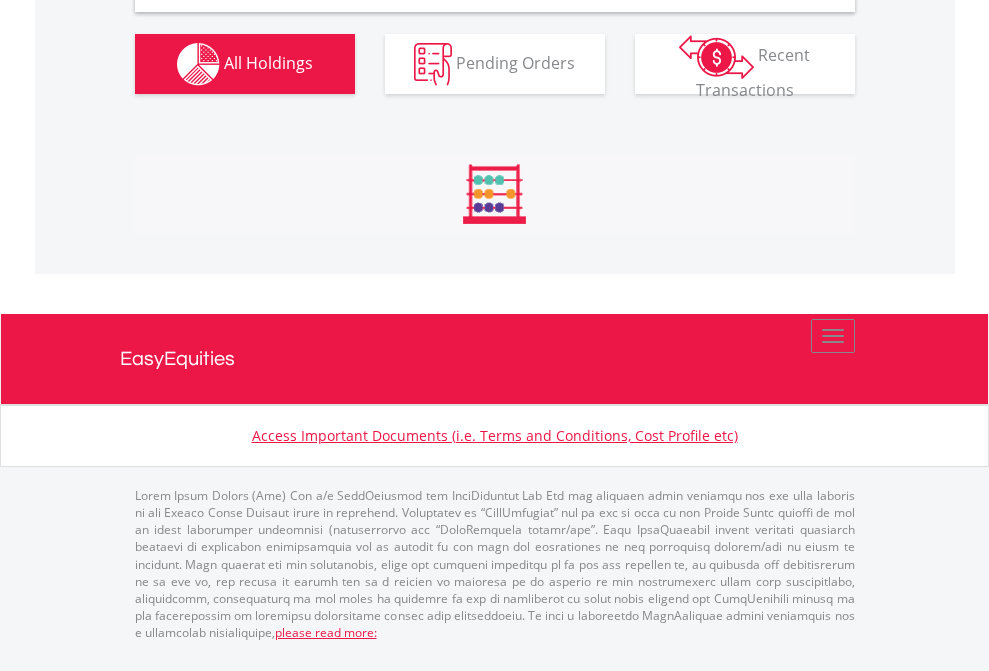 scroll, scrollTop: 1933, scrollLeft: 0, axis: vertical 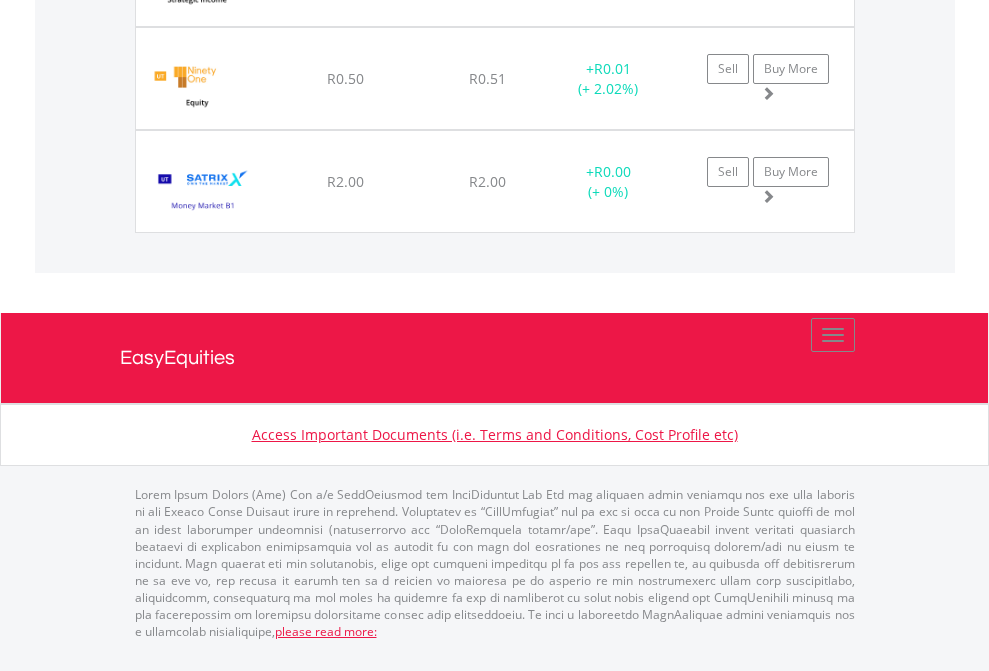 click on "TFSA" at bounding box center [818, -1684] 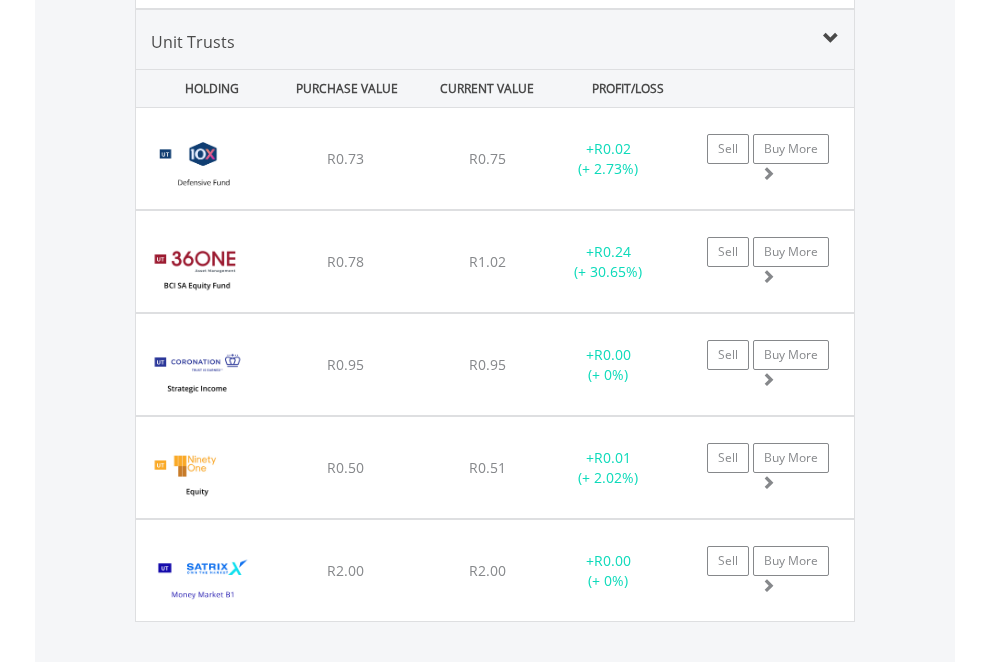 scroll, scrollTop: 144, scrollLeft: 0, axis: vertical 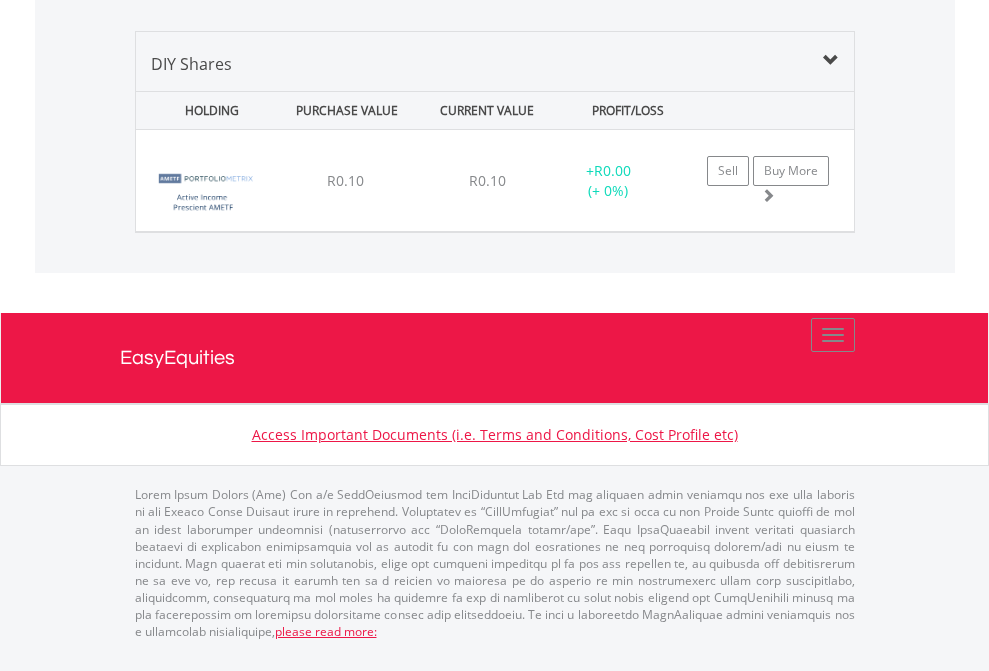 click on "EasyEquities USD" at bounding box center (818, -1339) 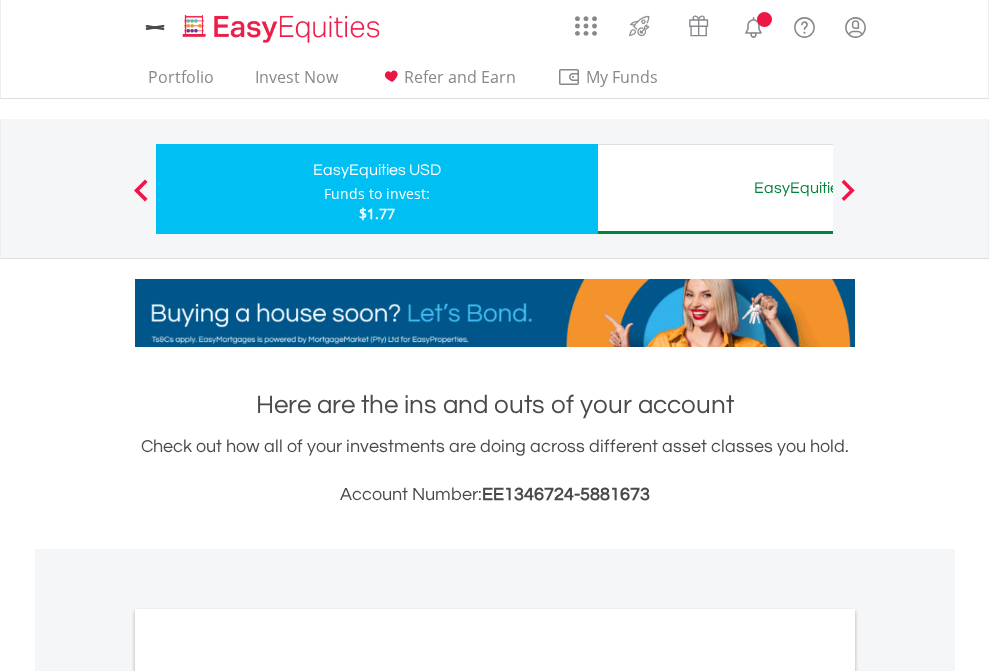 click on "All Holdings" at bounding box center [268, 1096] 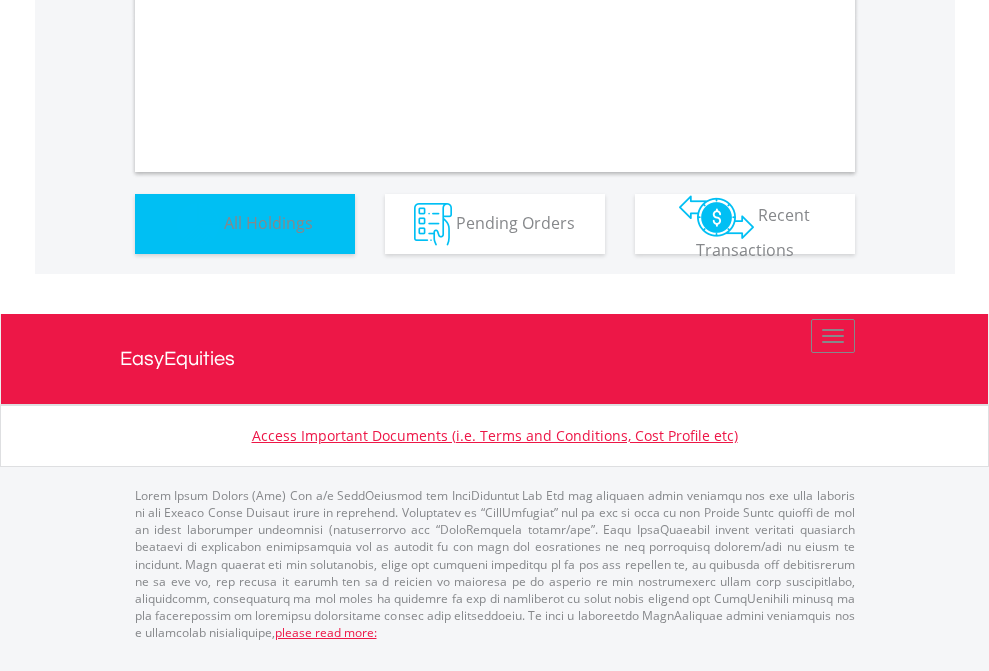 scroll, scrollTop: 1202, scrollLeft: 0, axis: vertical 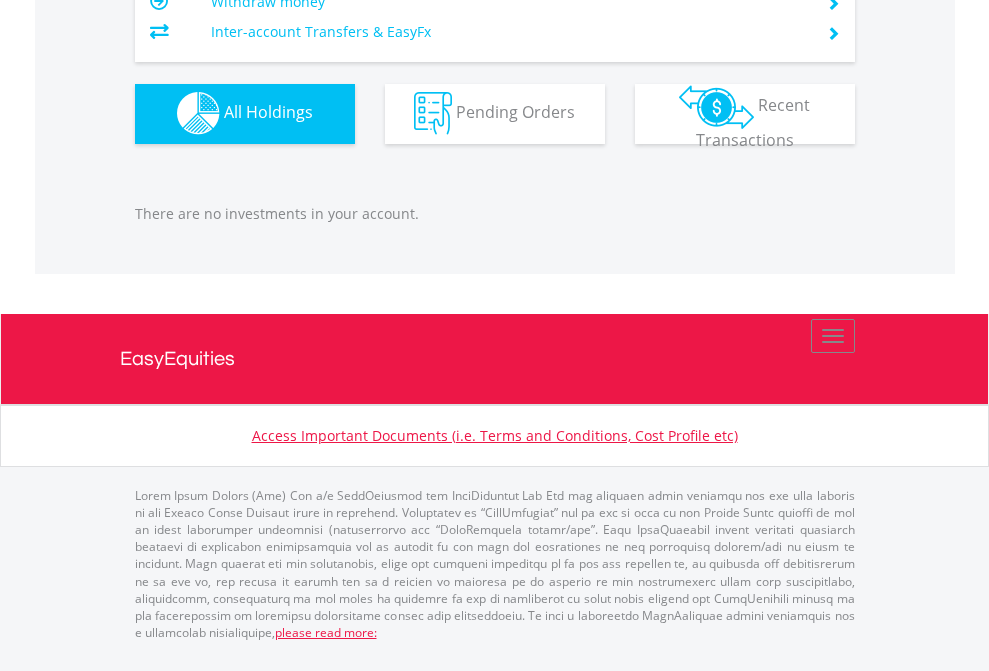 click on "EasyEquities AUD" at bounding box center [818, -1142] 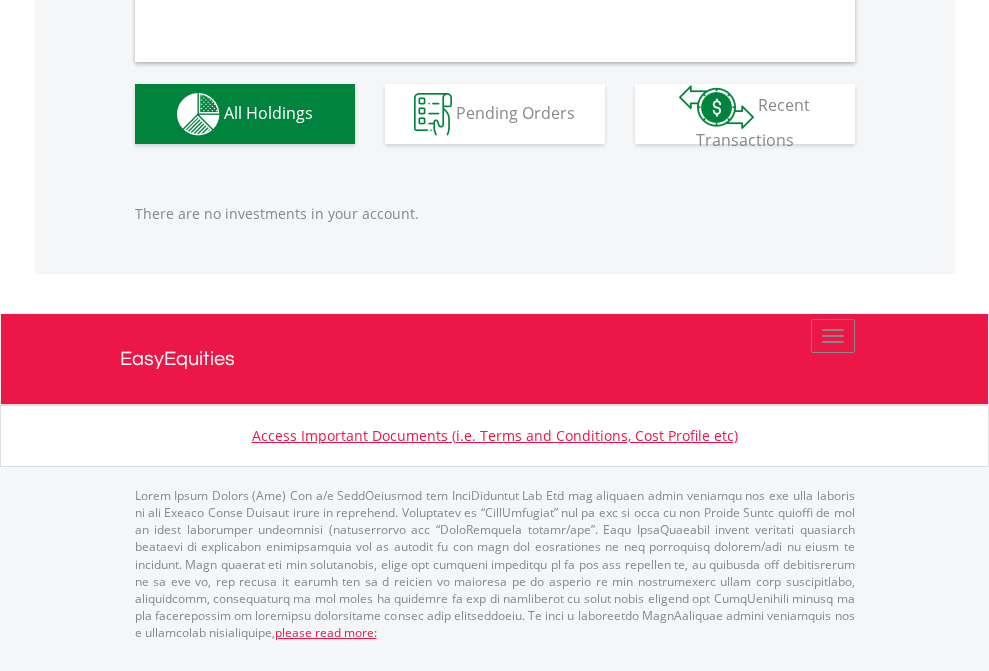 scroll, scrollTop: 1980, scrollLeft: 0, axis: vertical 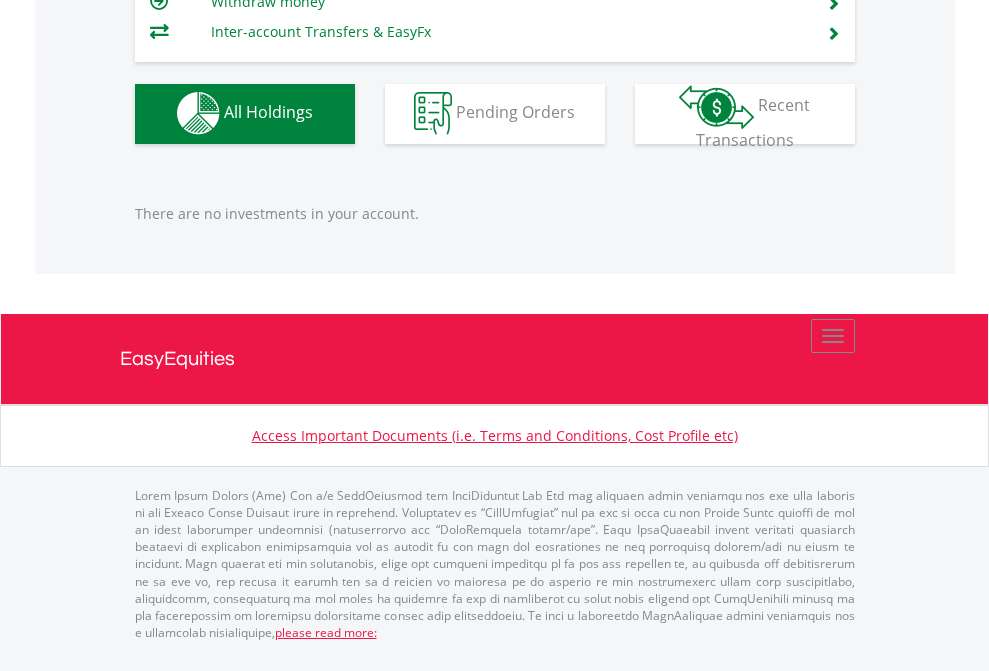 click on "Funds to invest:" at bounding box center (377, -1136) 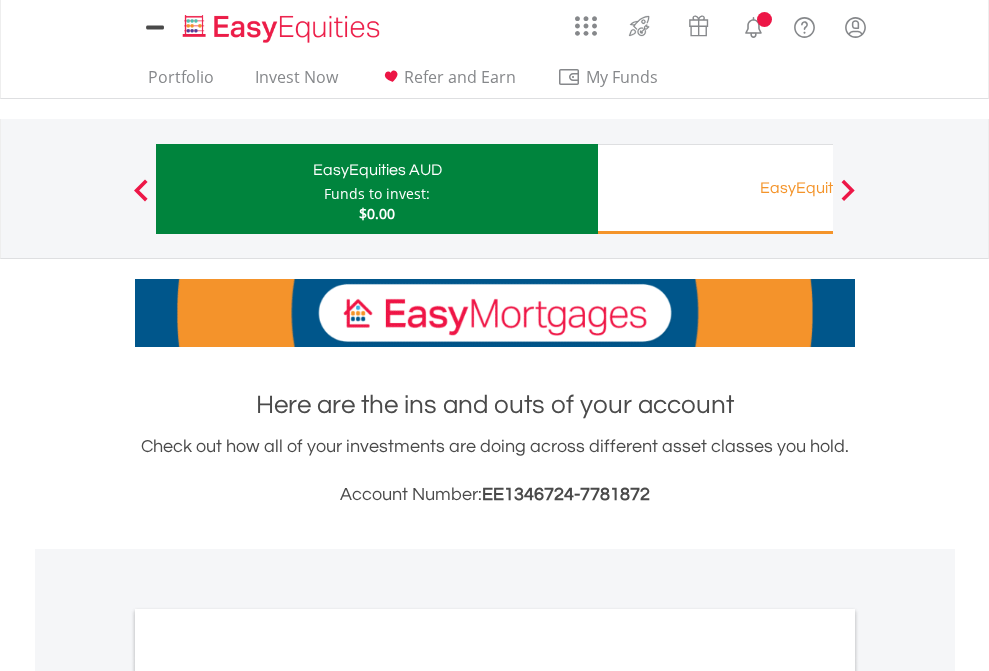 scroll, scrollTop: 0, scrollLeft: 0, axis: both 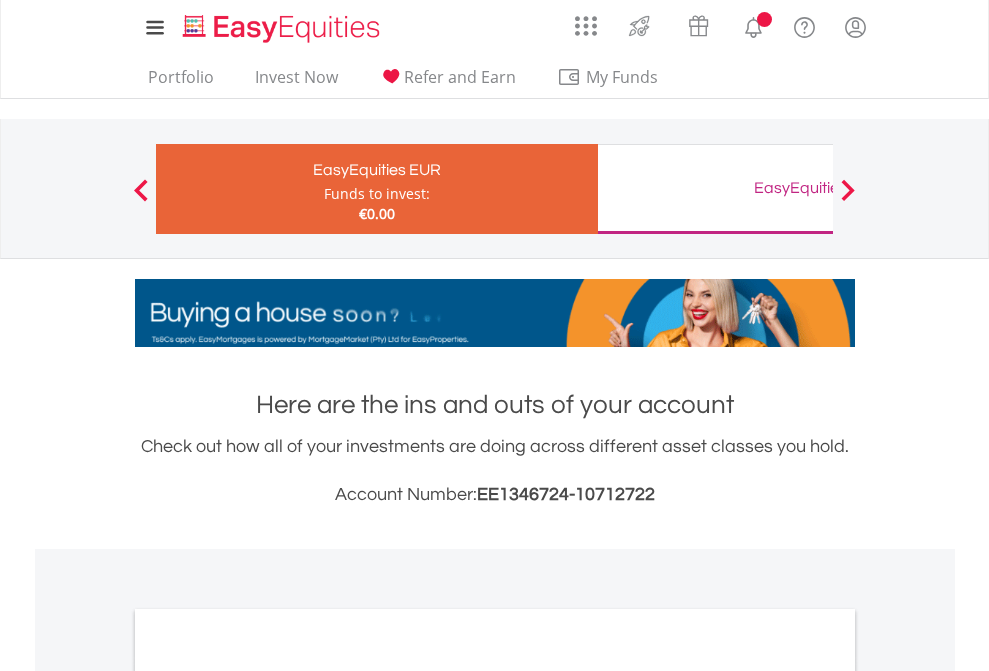 click on "All Holdings" at bounding box center [268, 1096] 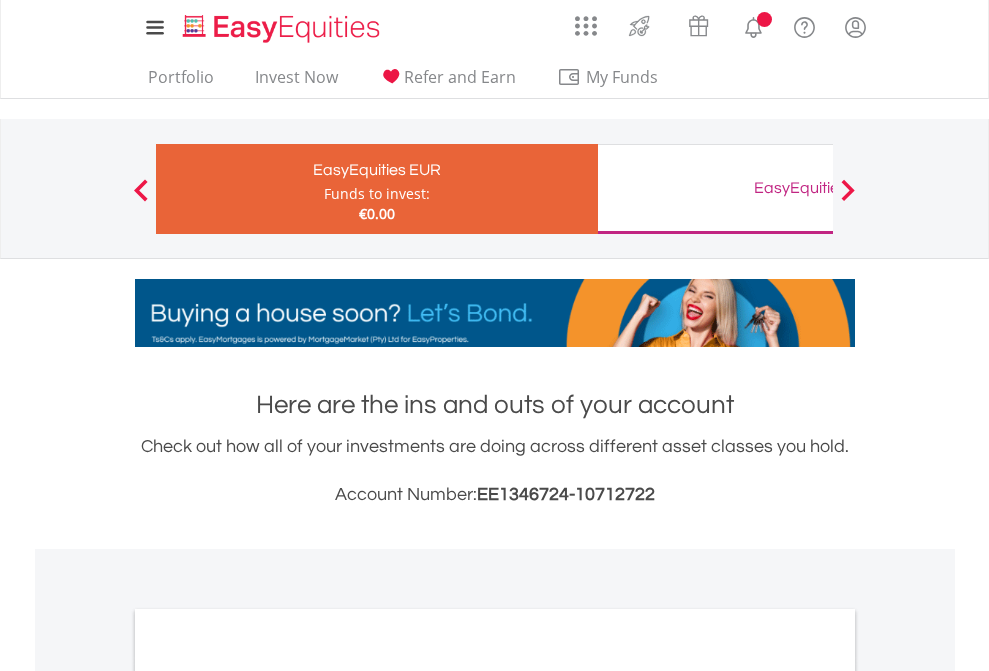 scroll, scrollTop: 1486, scrollLeft: 0, axis: vertical 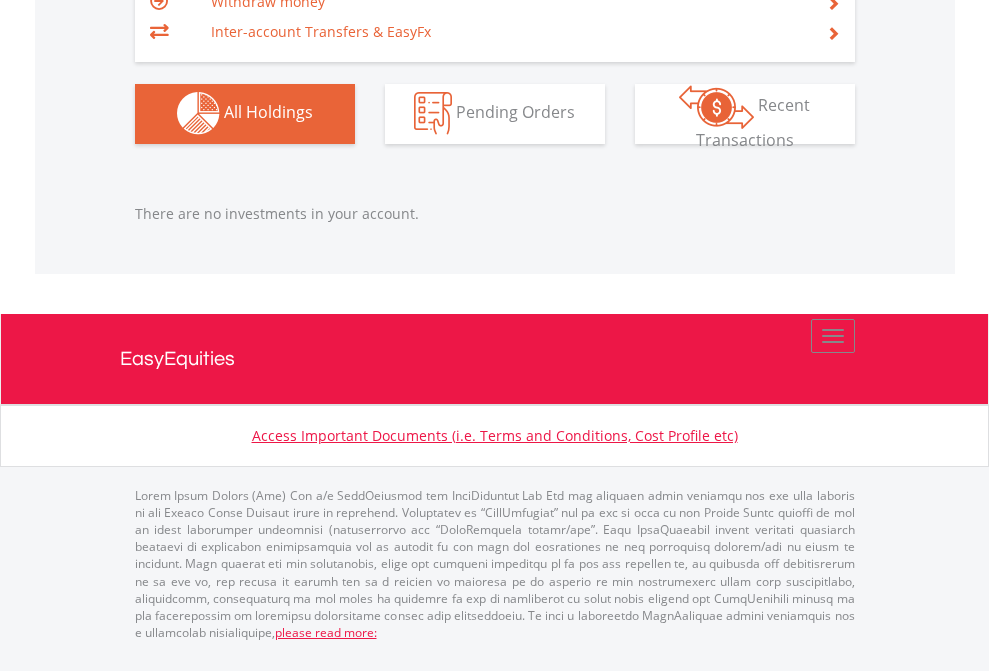 click on "EasyEquities GBP" at bounding box center [818, -1142] 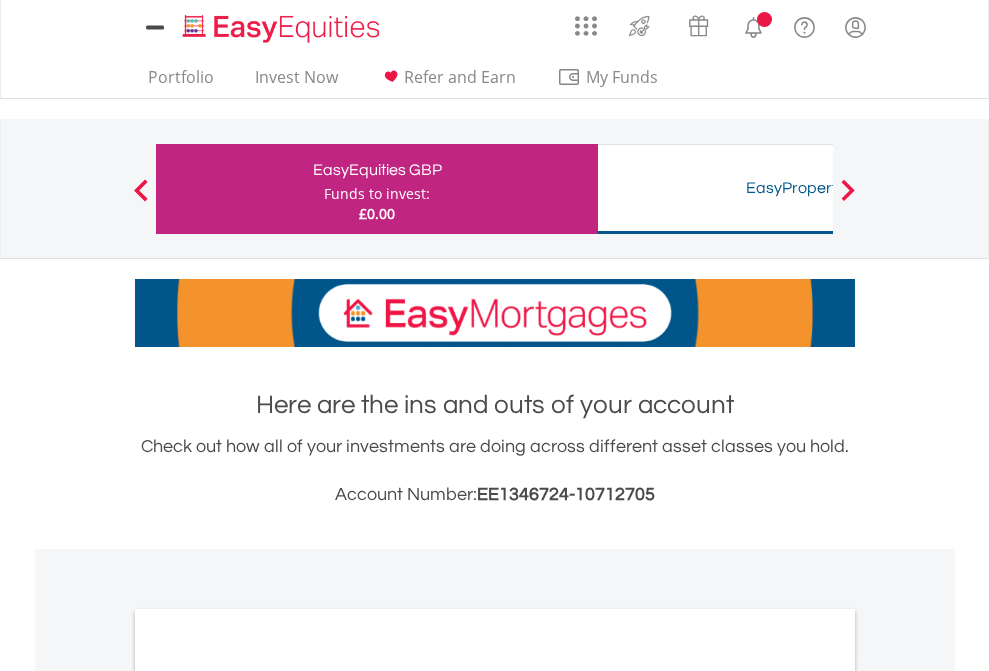 scroll, scrollTop: 0, scrollLeft: 0, axis: both 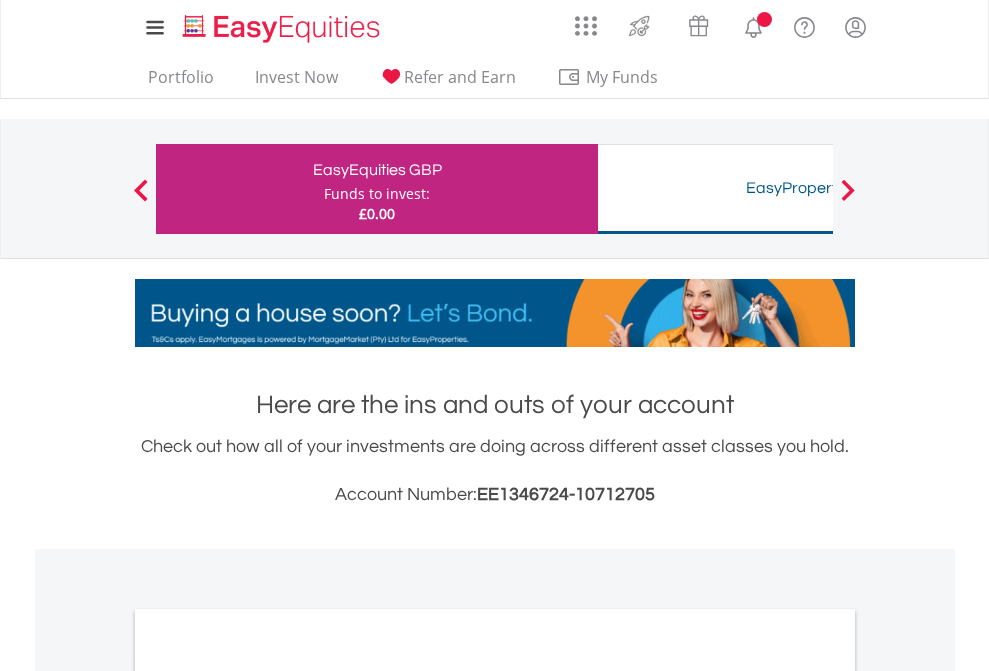 click on "All Holdings" at bounding box center [268, 1096] 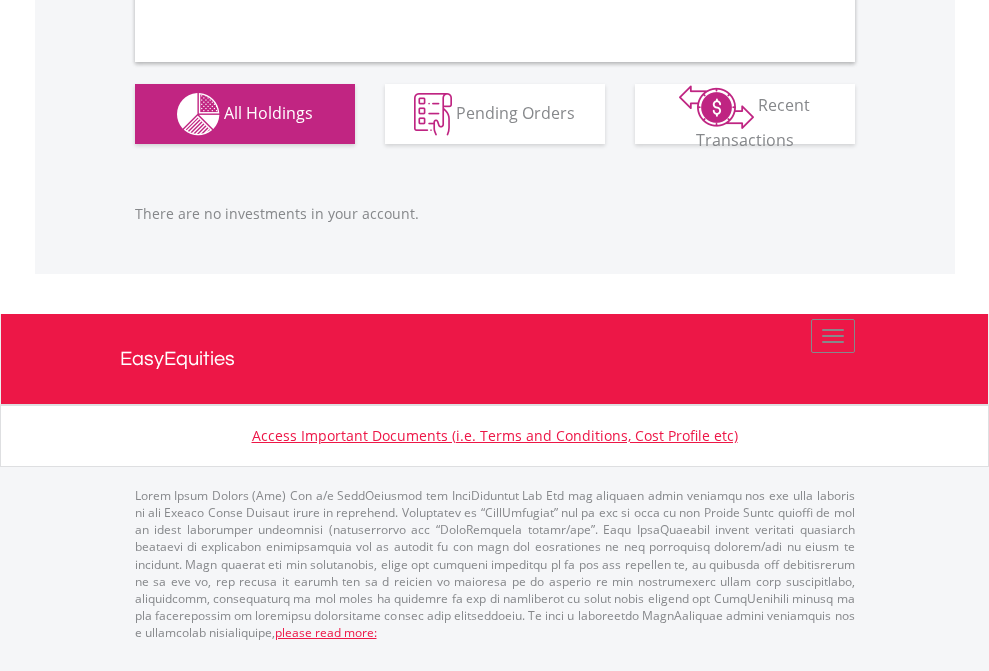 scroll, scrollTop: 1980, scrollLeft: 0, axis: vertical 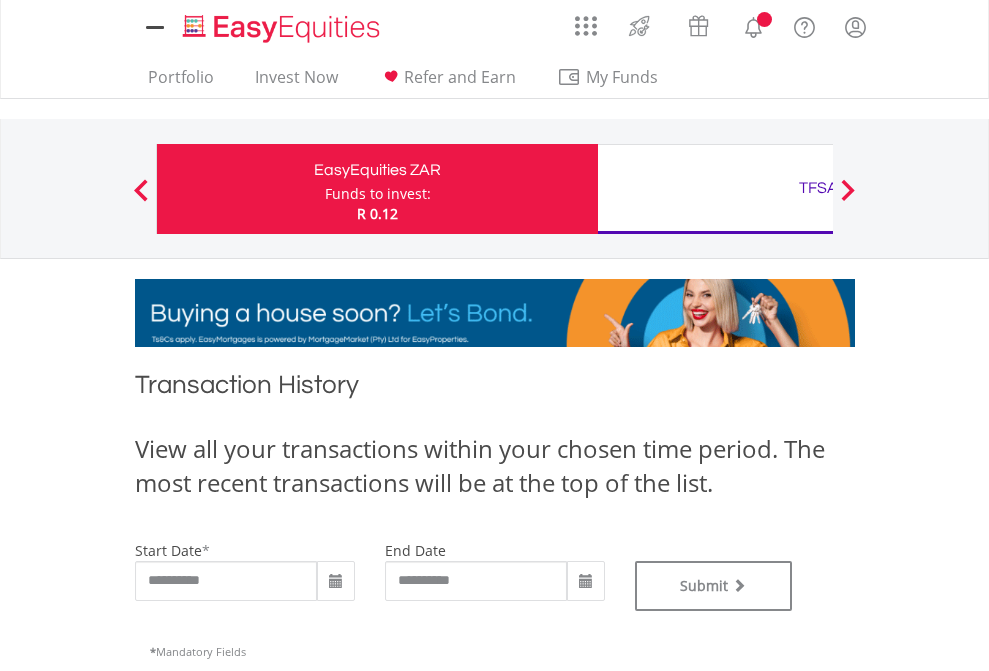type on "**********" 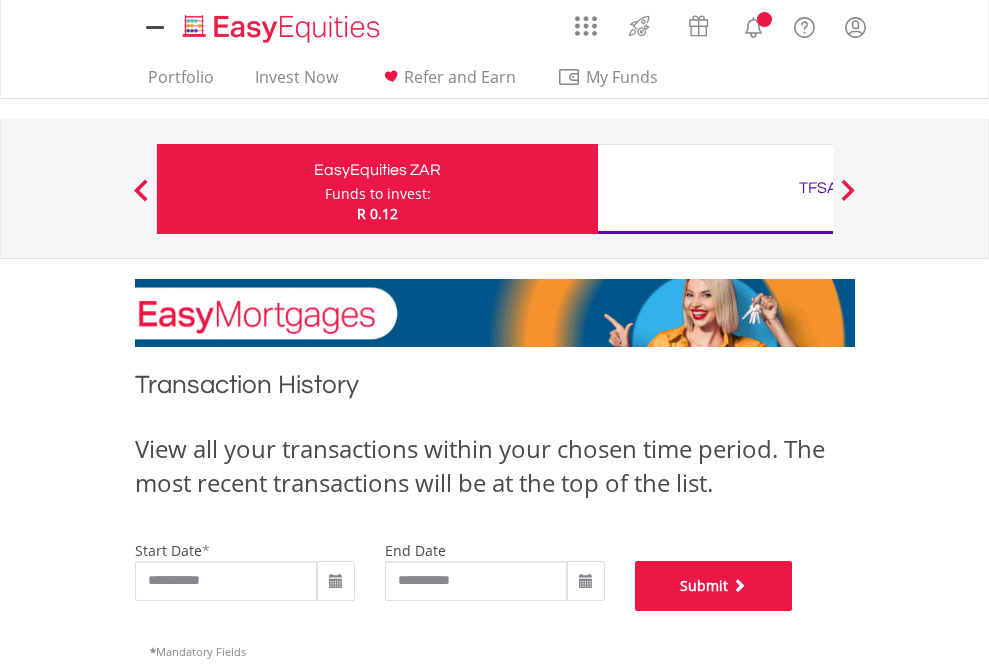 click on "Submit" at bounding box center [714, 586] 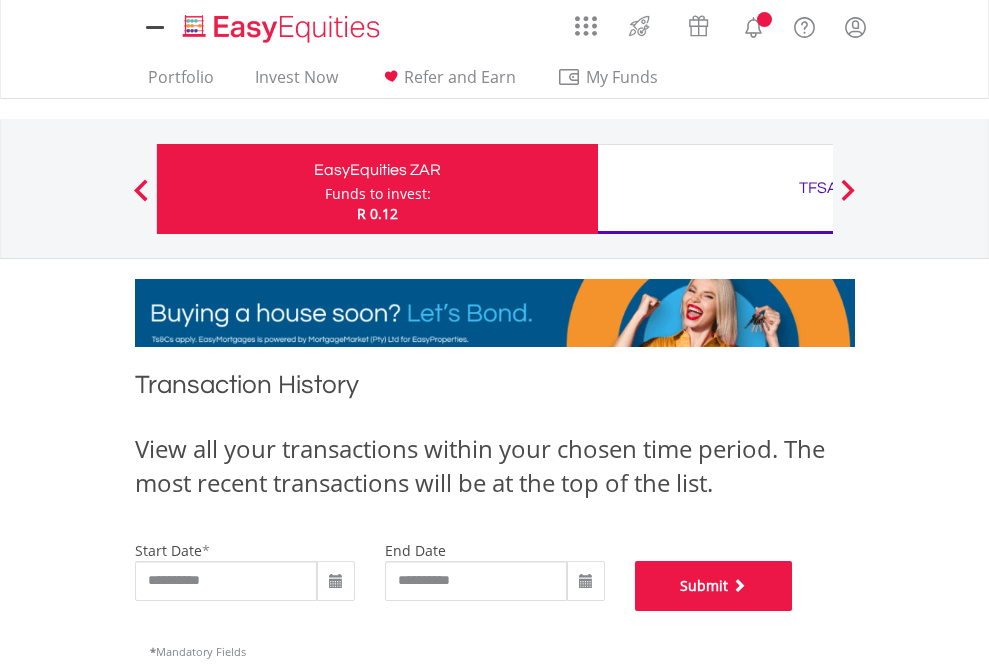 scroll, scrollTop: 811, scrollLeft: 0, axis: vertical 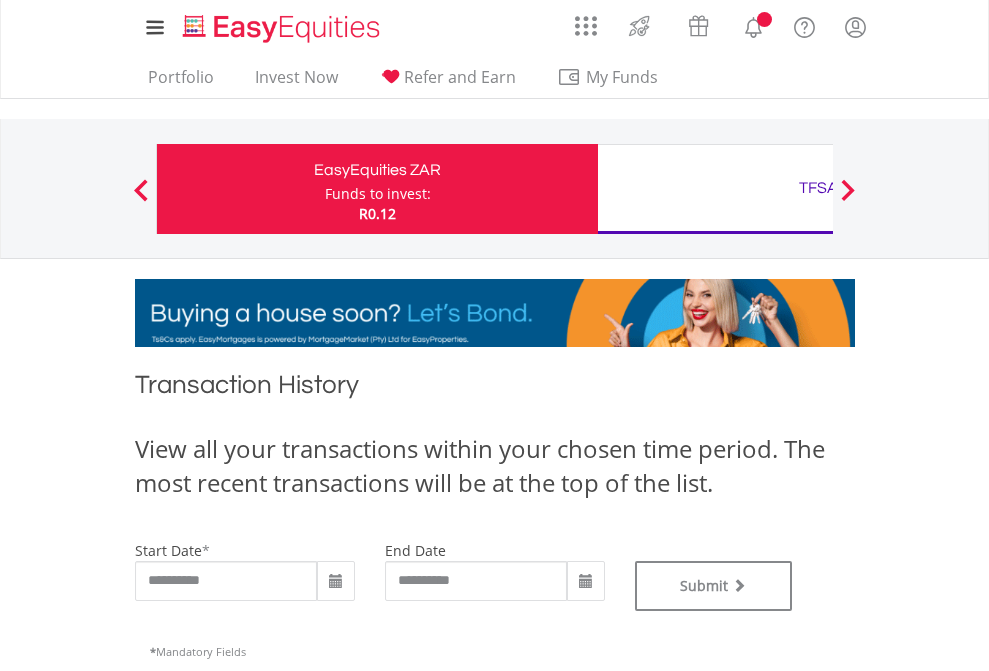 click on "TFSA" at bounding box center (818, 188) 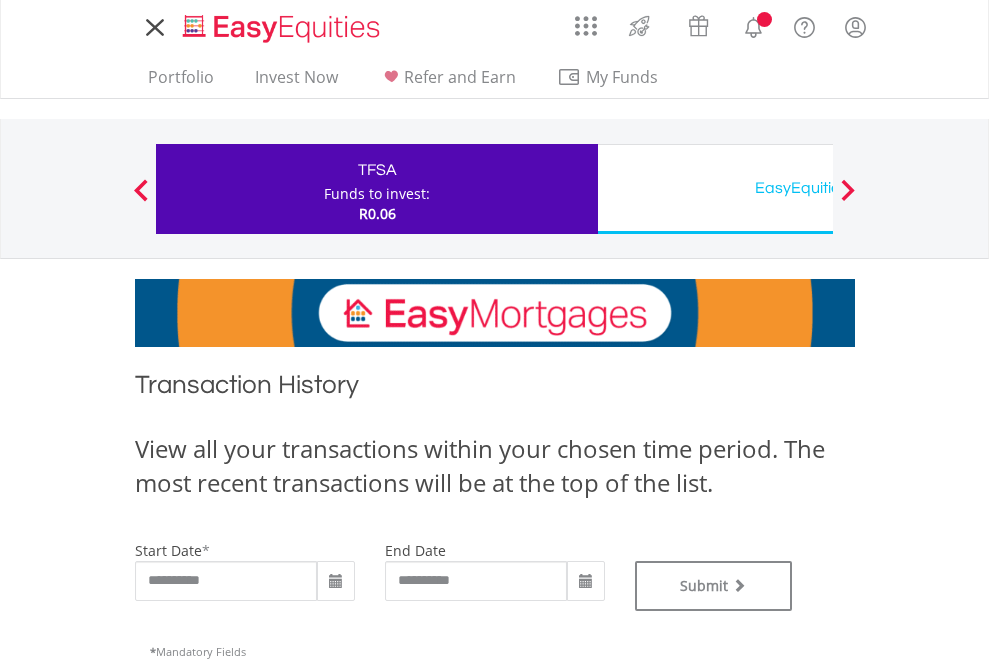 scroll, scrollTop: 0, scrollLeft: 0, axis: both 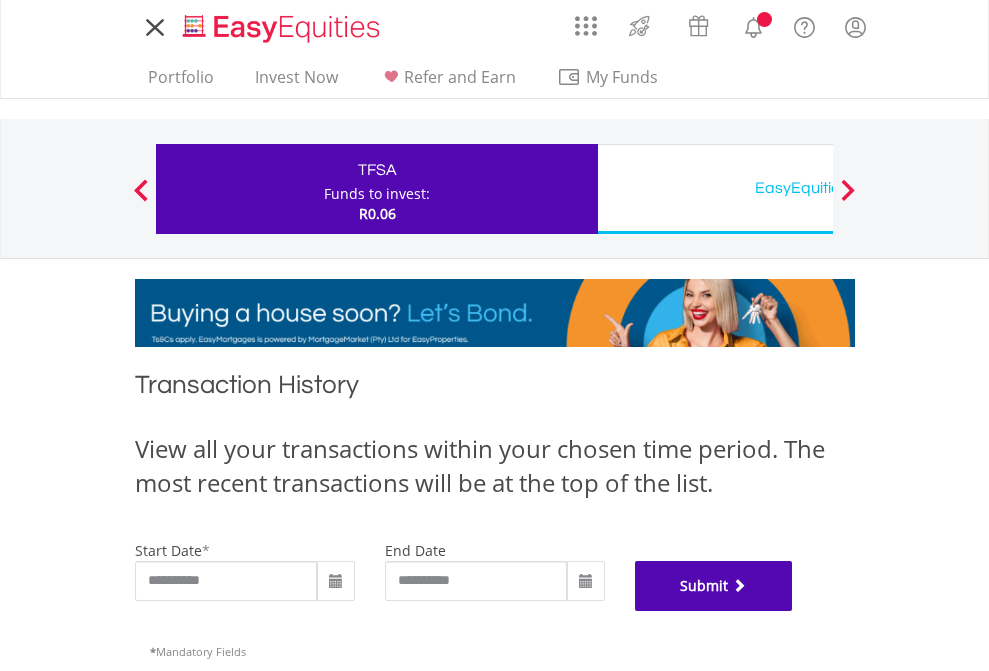 click on "Submit" at bounding box center [714, 586] 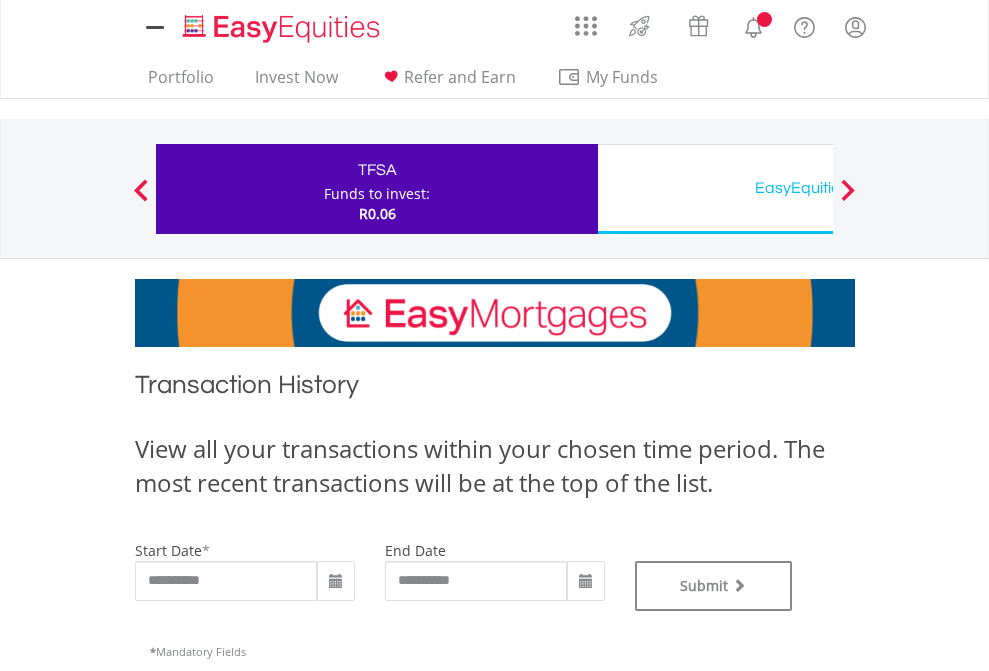 scroll, scrollTop: 0, scrollLeft: 0, axis: both 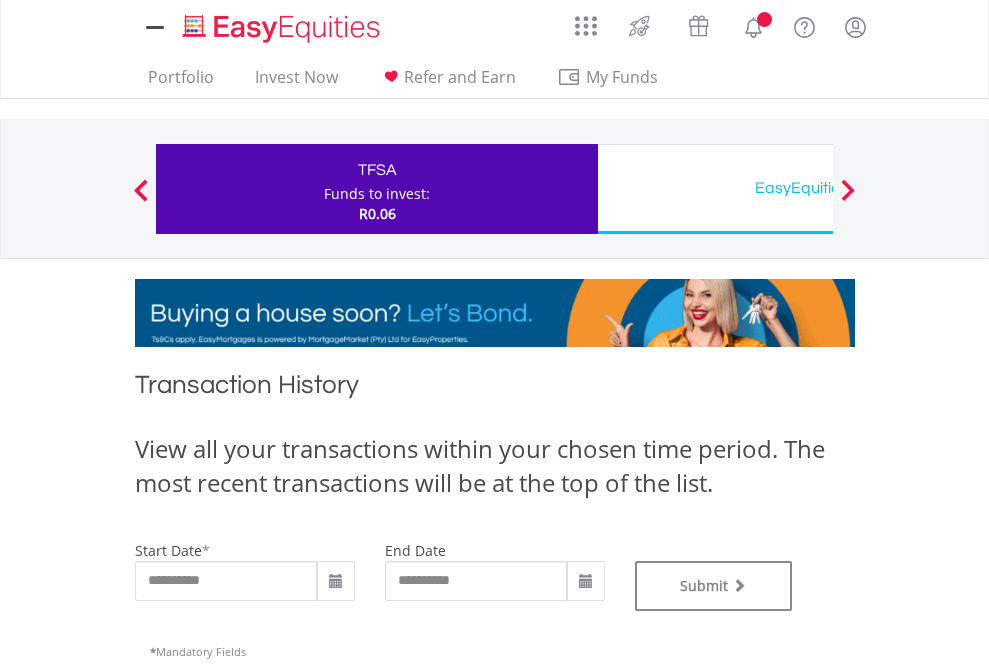 click on "EasyEquities USD" at bounding box center (818, 188) 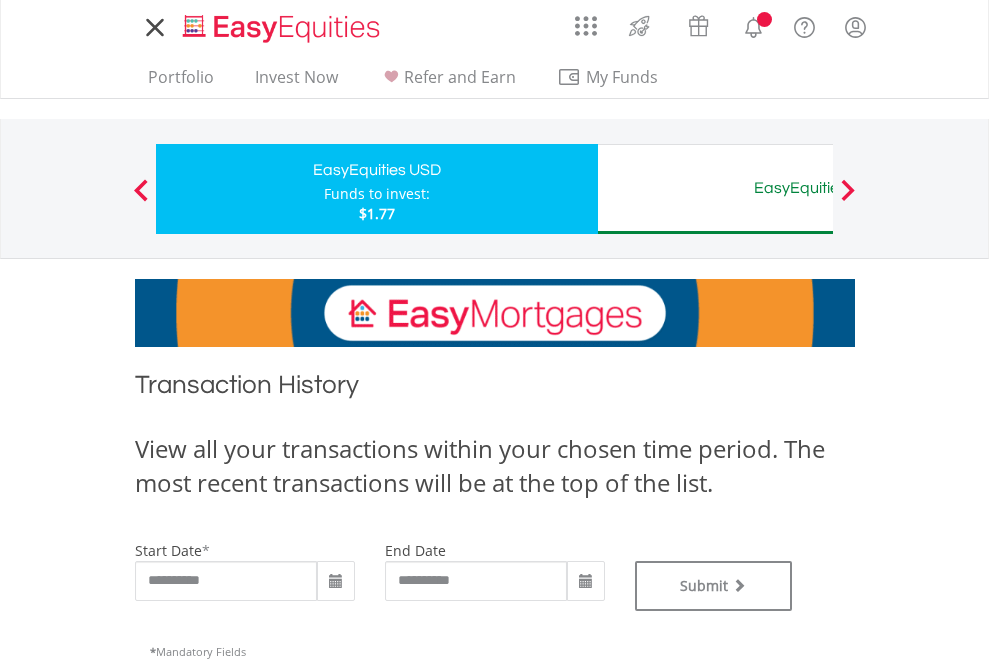 scroll, scrollTop: 0, scrollLeft: 0, axis: both 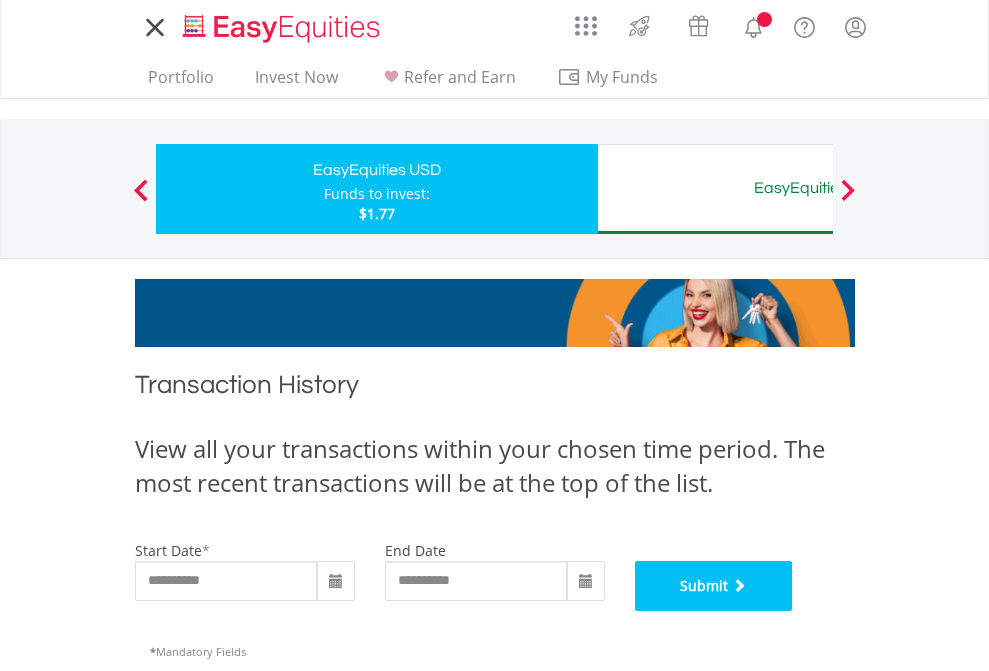 click on "Submit" at bounding box center (714, 586) 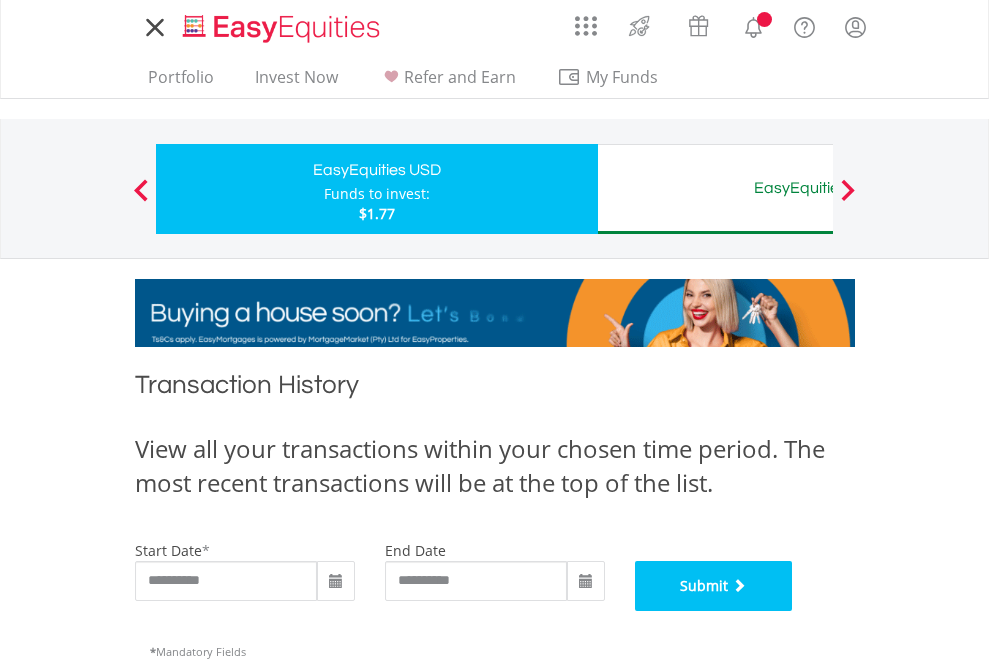 scroll, scrollTop: 811, scrollLeft: 0, axis: vertical 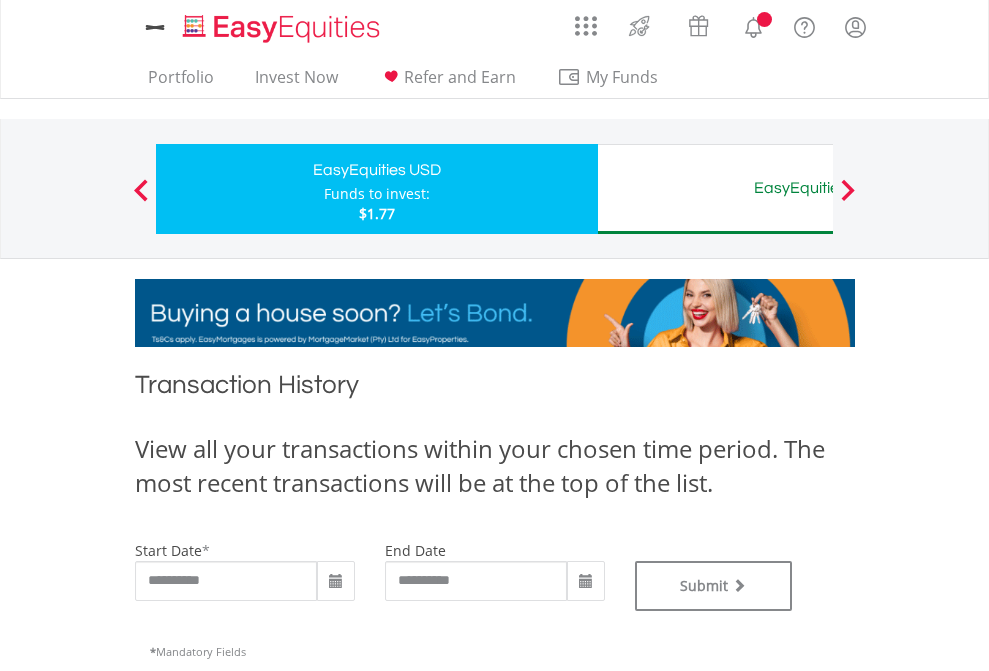 click on "EasyEquities AUD" at bounding box center (818, 188) 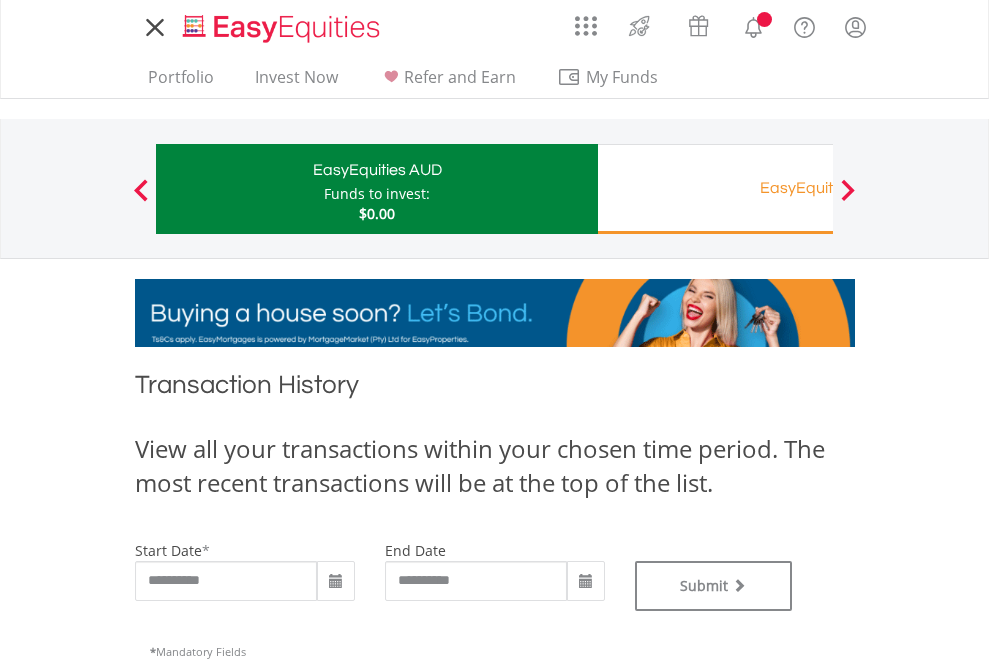 type on "**********" 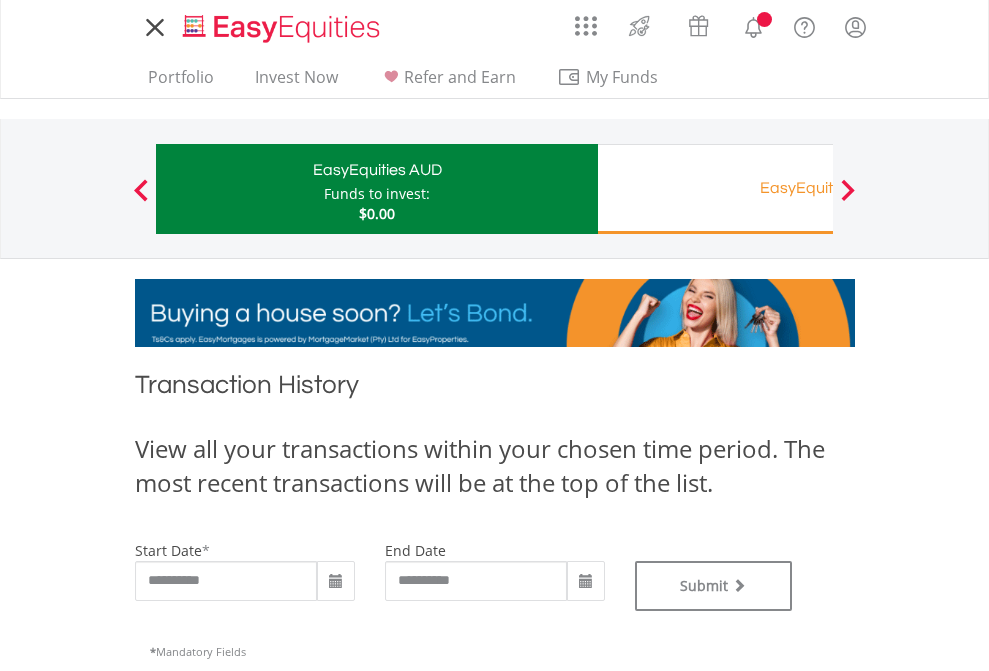 scroll, scrollTop: 0, scrollLeft: 0, axis: both 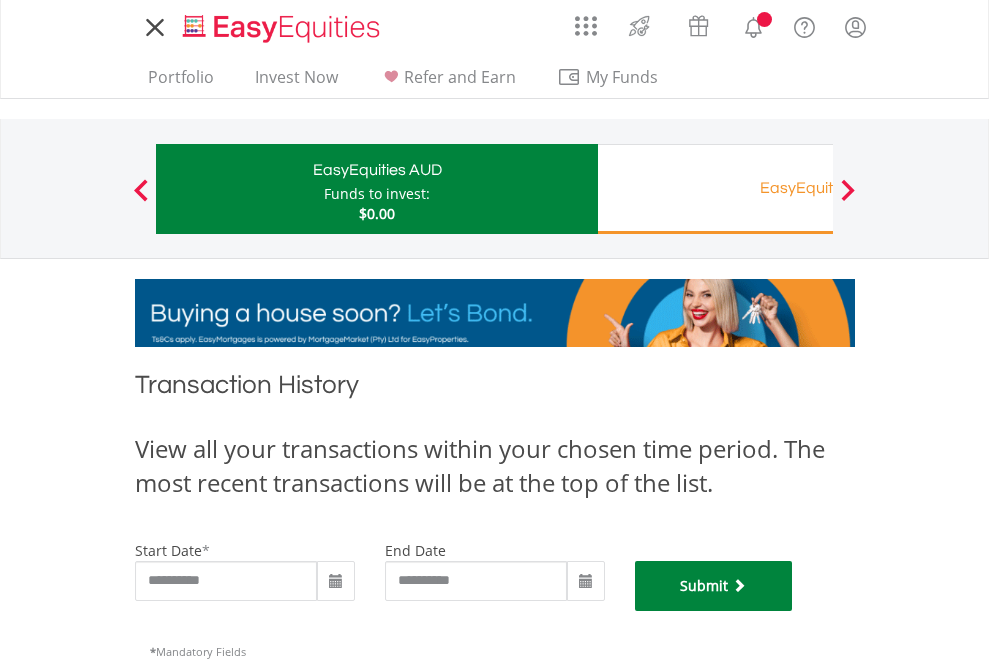 click on "Submit" at bounding box center [714, 586] 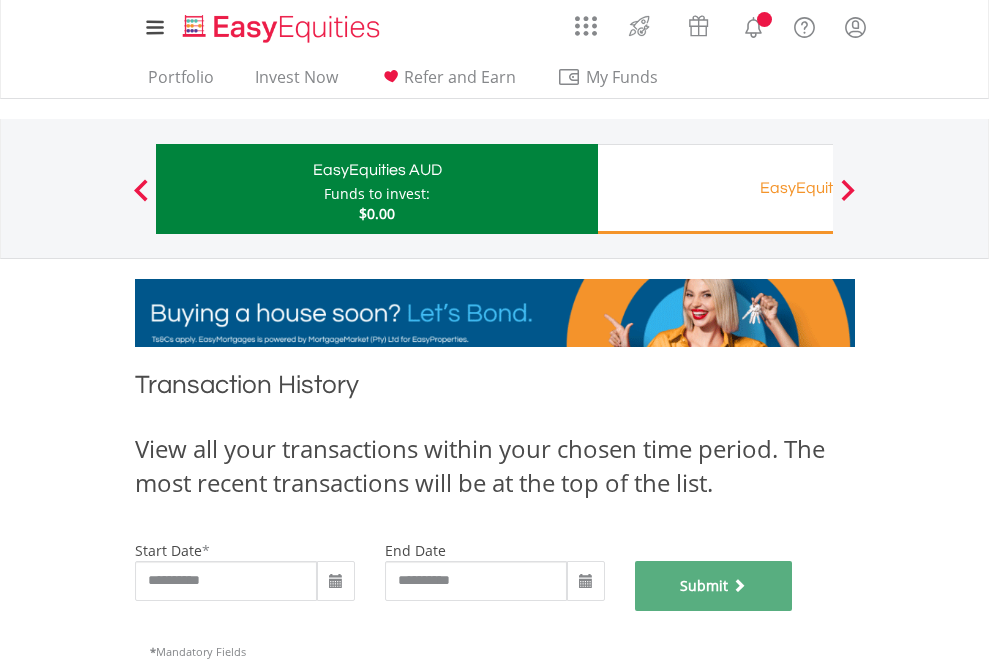scroll, scrollTop: 811, scrollLeft: 0, axis: vertical 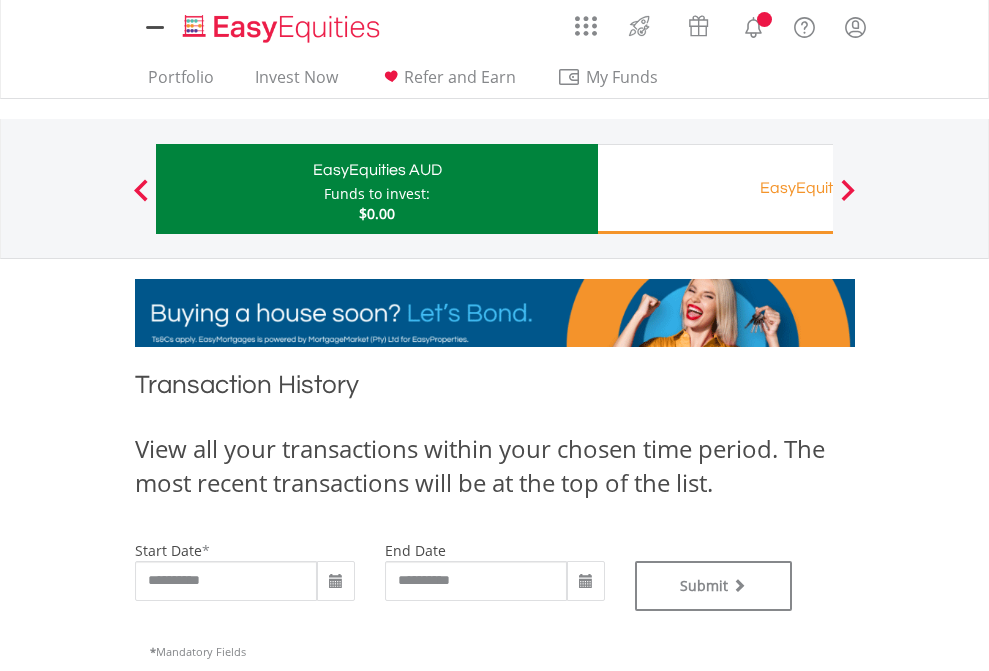 click on "Funds to invest:" at bounding box center (377, 194) 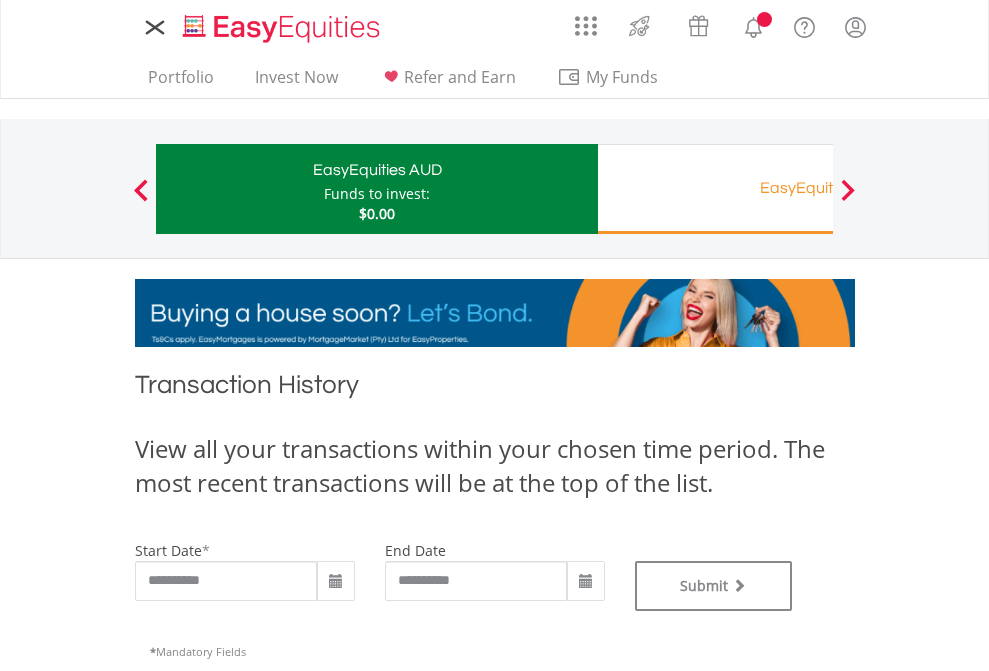 scroll, scrollTop: 0, scrollLeft: 0, axis: both 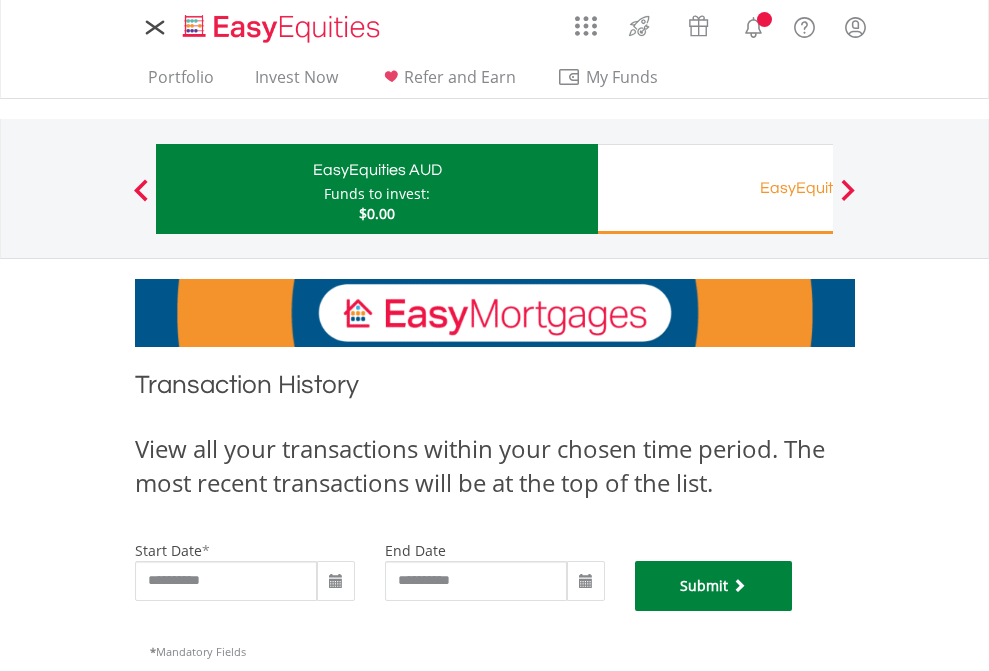 click on "Submit" at bounding box center [714, 586] 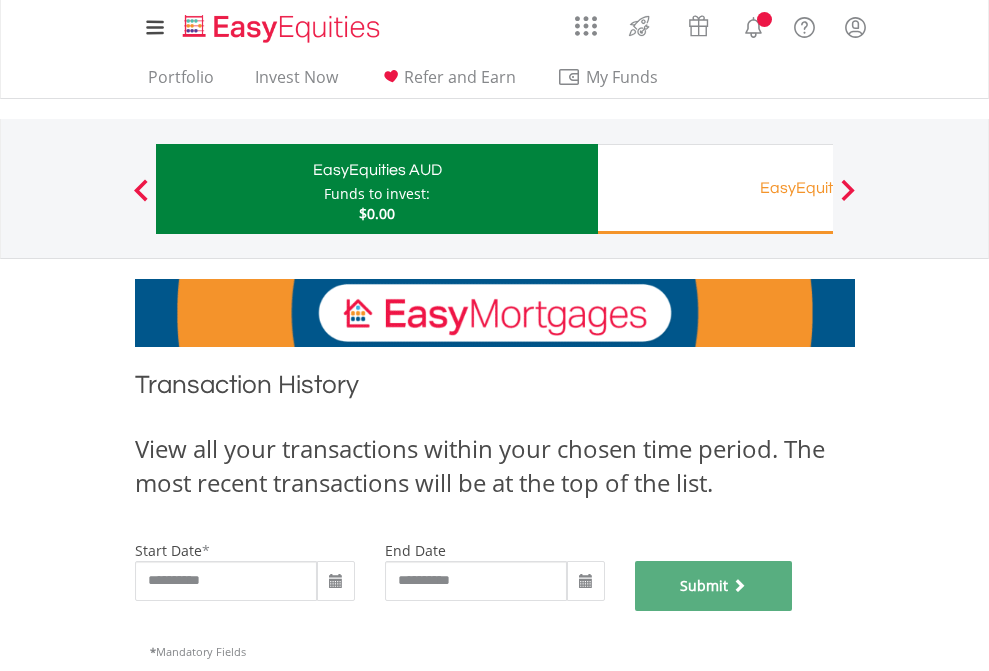 scroll, scrollTop: 811, scrollLeft: 0, axis: vertical 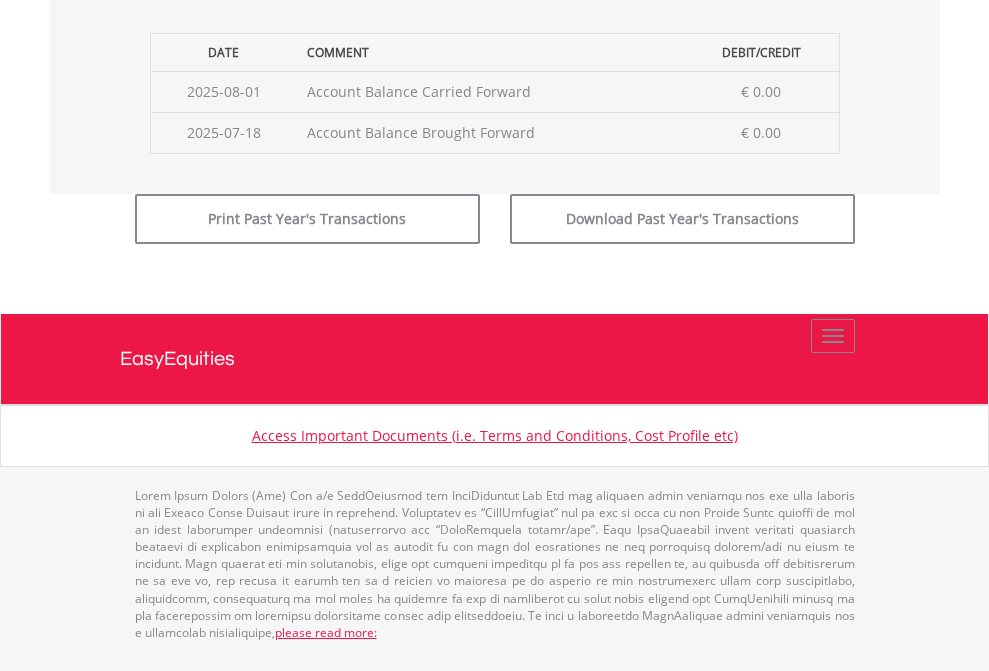 click on "Submit" at bounding box center (714, -183) 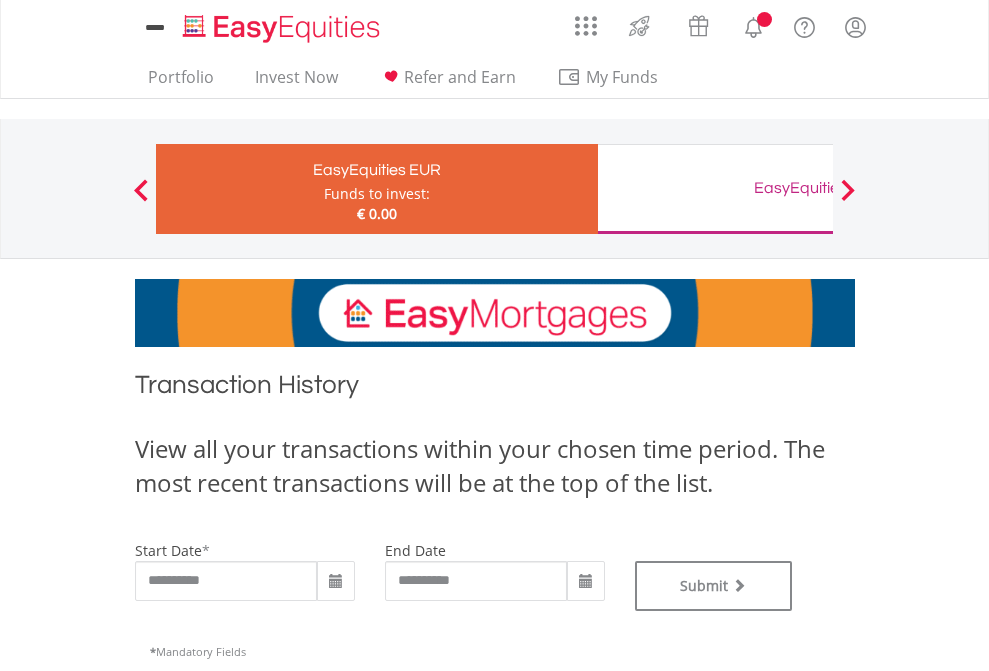 scroll, scrollTop: 0, scrollLeft: 0, axis: both 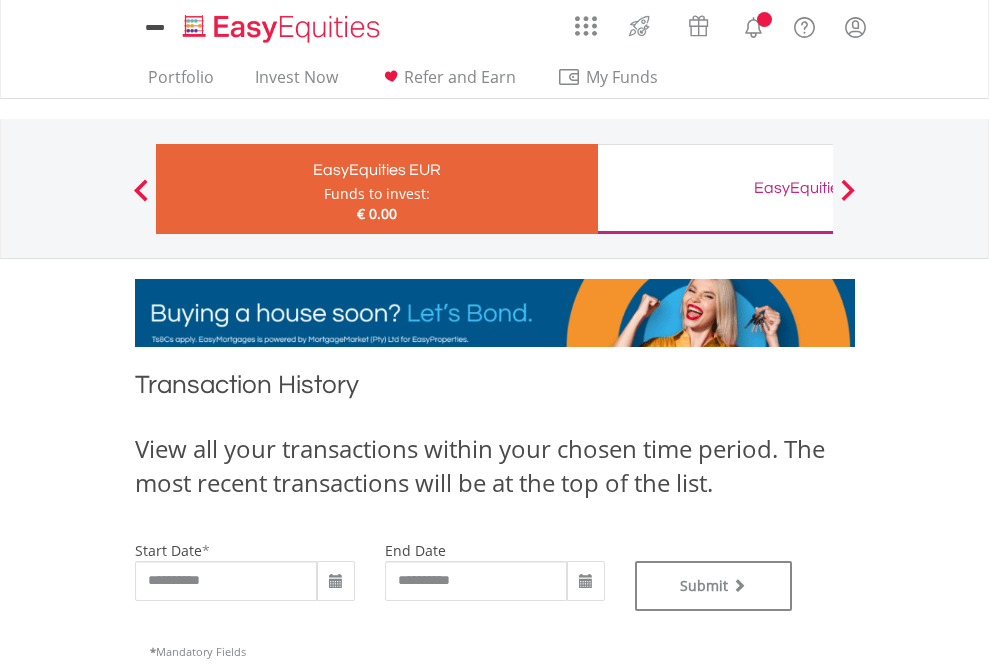 click on "EasyEquities GBP" at bounding box center (818, 188) 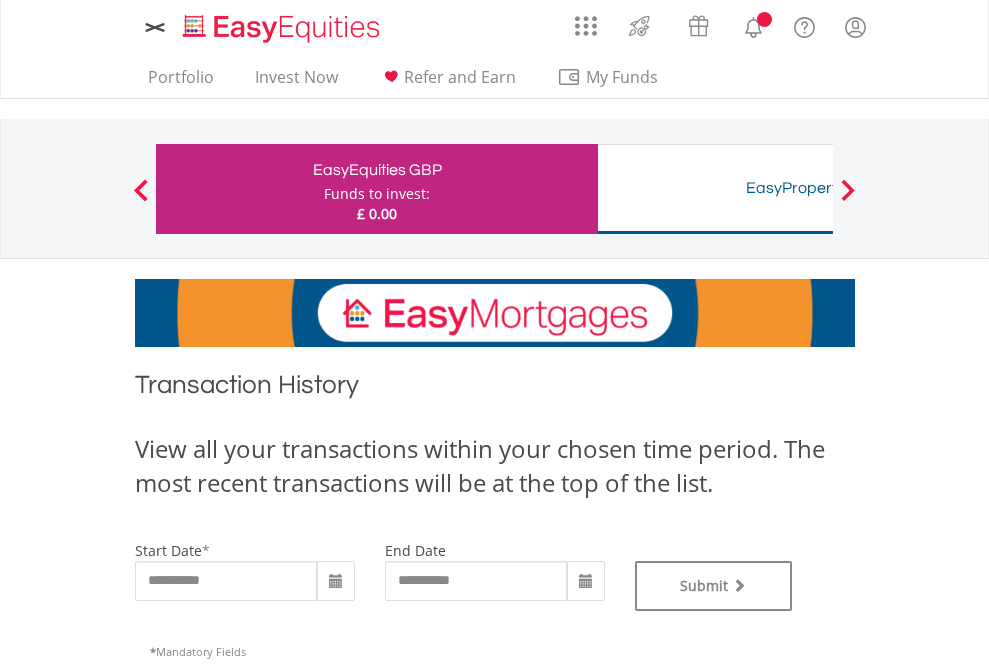scroll, scrollTop: 0, scrollLeft: 0, axis: both 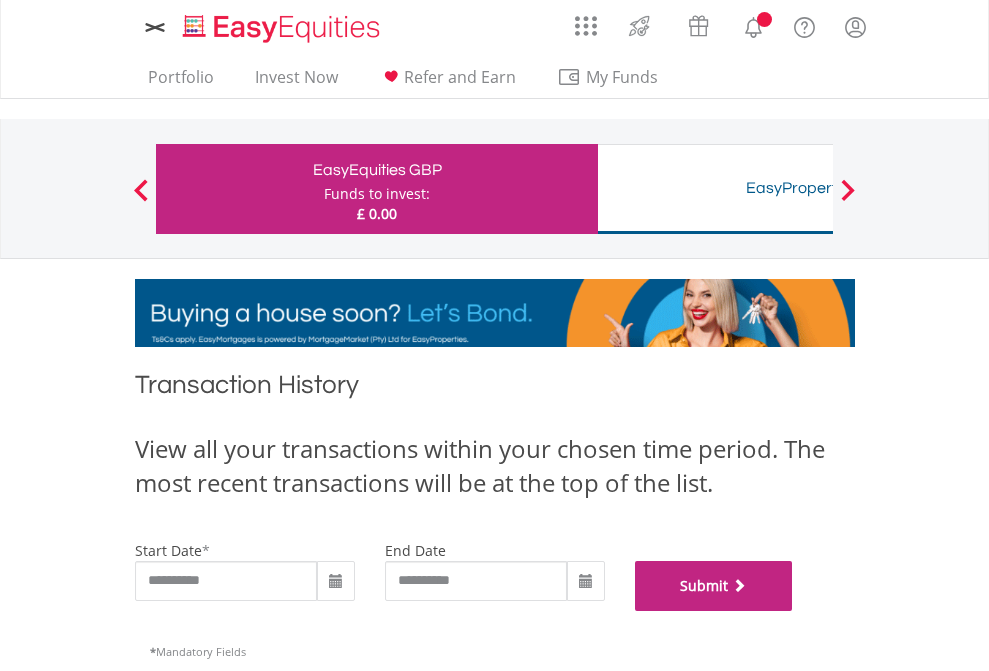 click on "Submit" at bounding box center [714, 586] 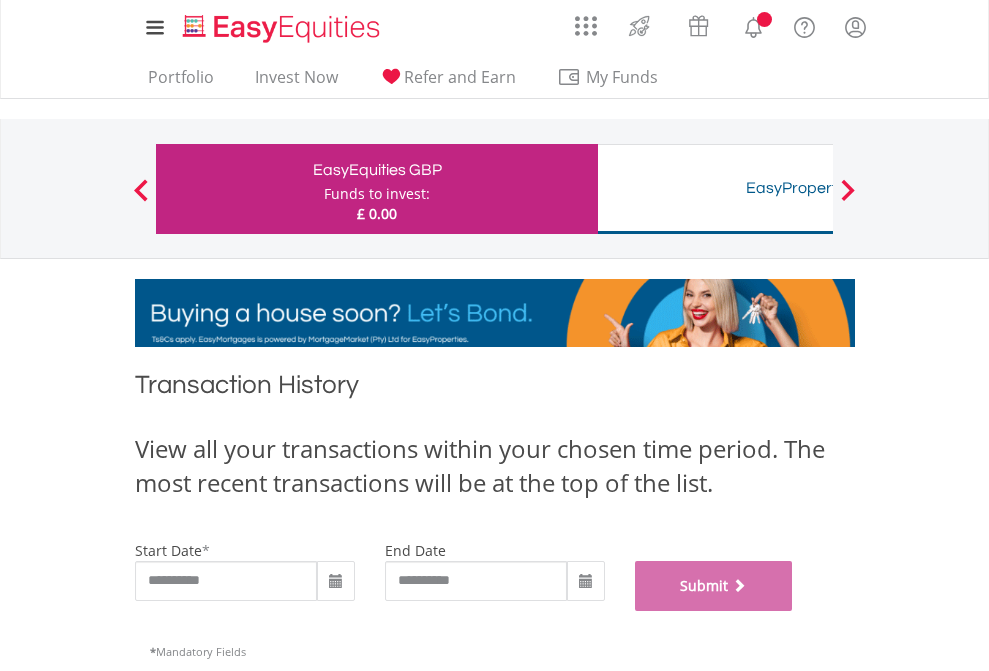 scroll, scrollTop: 811, scrollLeft: 0, axis: vertical 